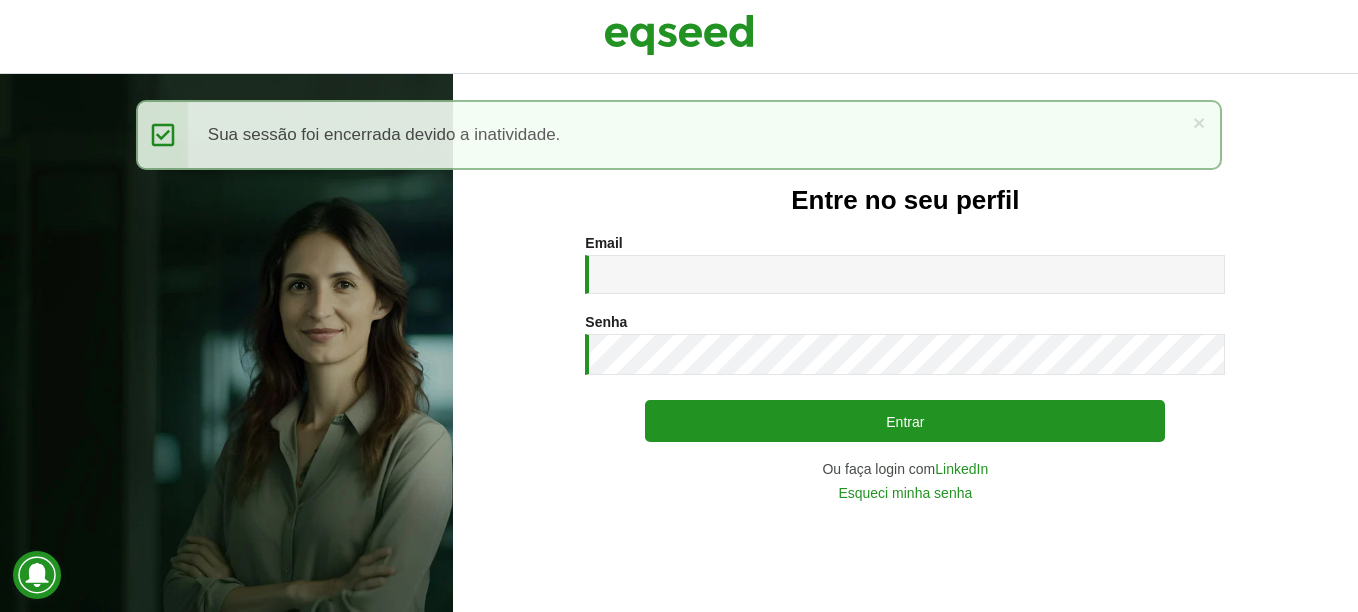 scroll, scrollTop: 0, scrollLeft: 0, axis: both 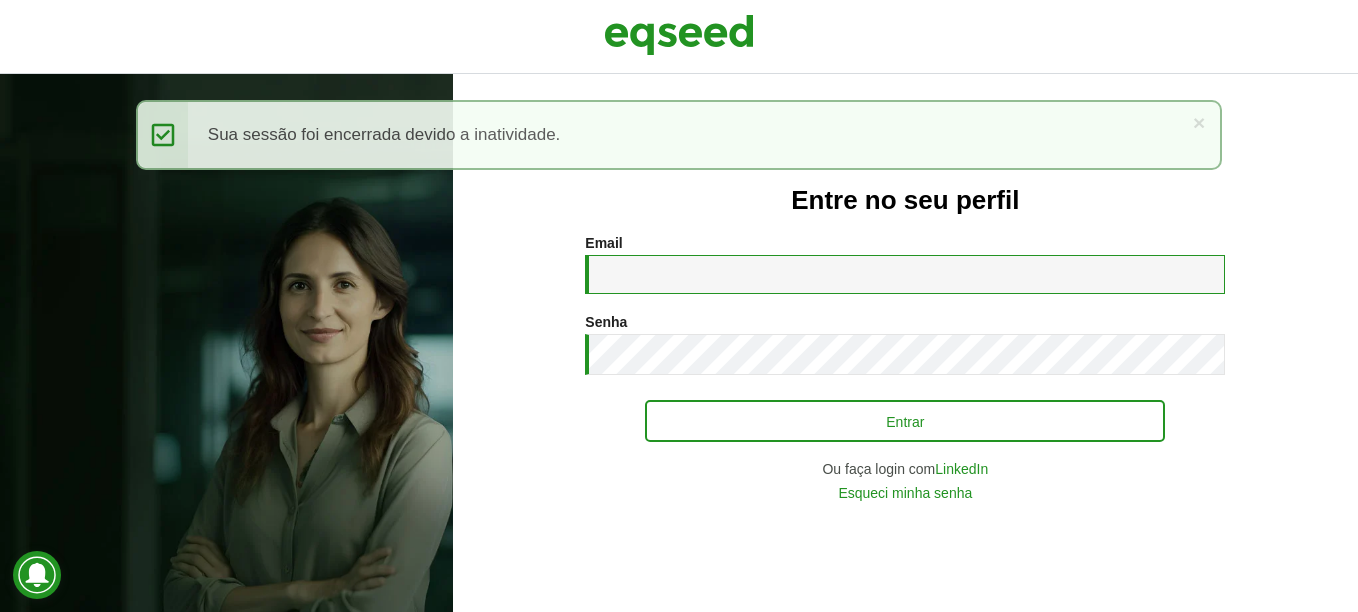 type on "**********" 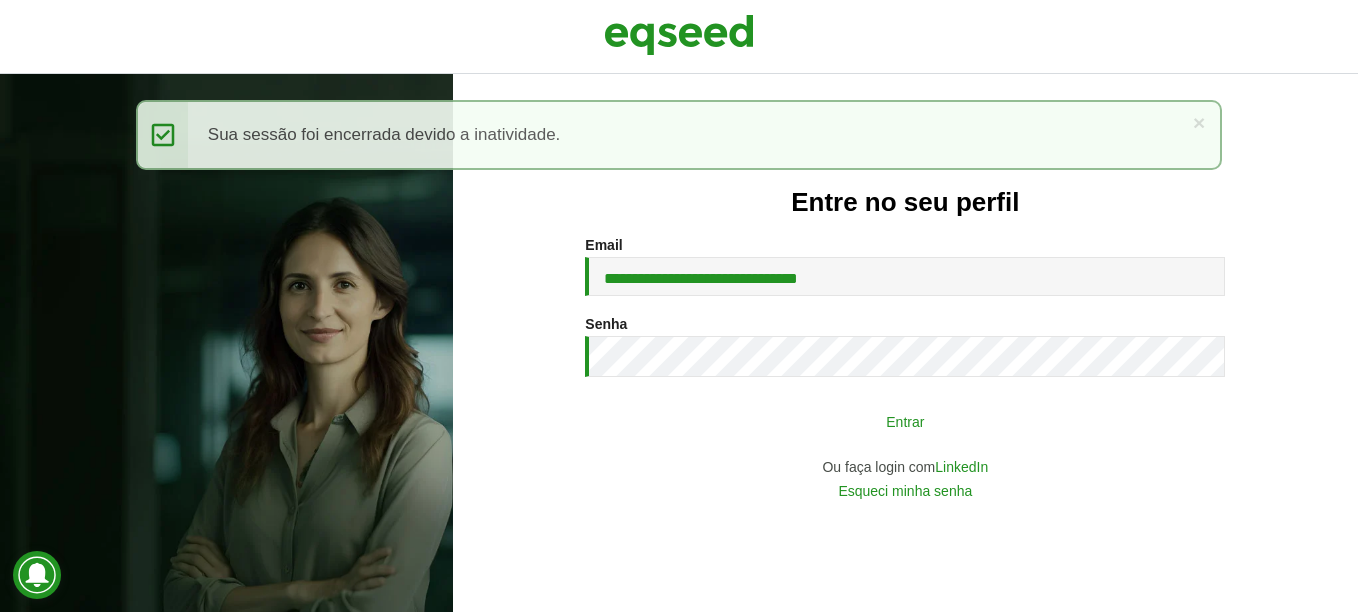 click on "Entrar" at bounding box center (905, 421) 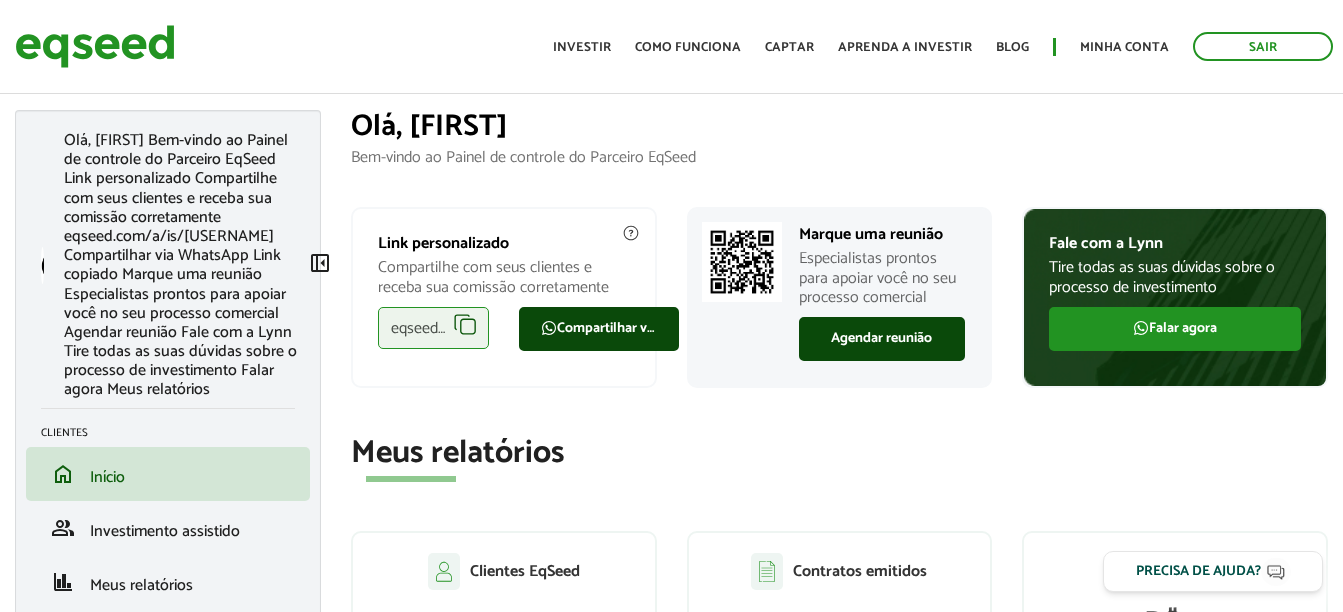 scroll, scrollTop: 0, scrollLeft: 0, axis: both 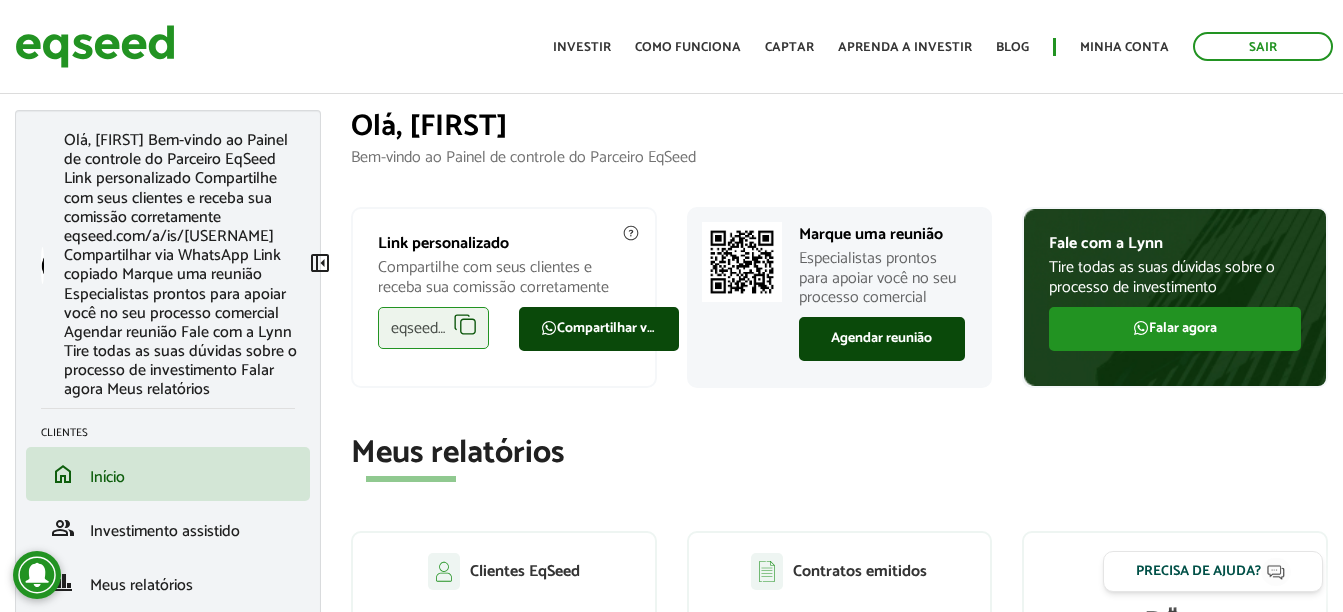 click on "Olá, [FIRST]
Bem-vindo ao Painel de controle do Parceiro EqSeed
Link personalizado
Compartilhe com seus clientes e receba sua comissão corretamente
eqseed.com/a/is/[USERNAME]
Compartilhar via WhatsApp
Link copiado
Marque uma reunião
Especialistas prontos para apoiar você no seu processo comercial
Agendar reunião
Fale com a Lynn
Tire todas as suas dúvidas sobre o processo de investimento
Falar agora
Meus relatórios" at bounding box center [839, 1203] 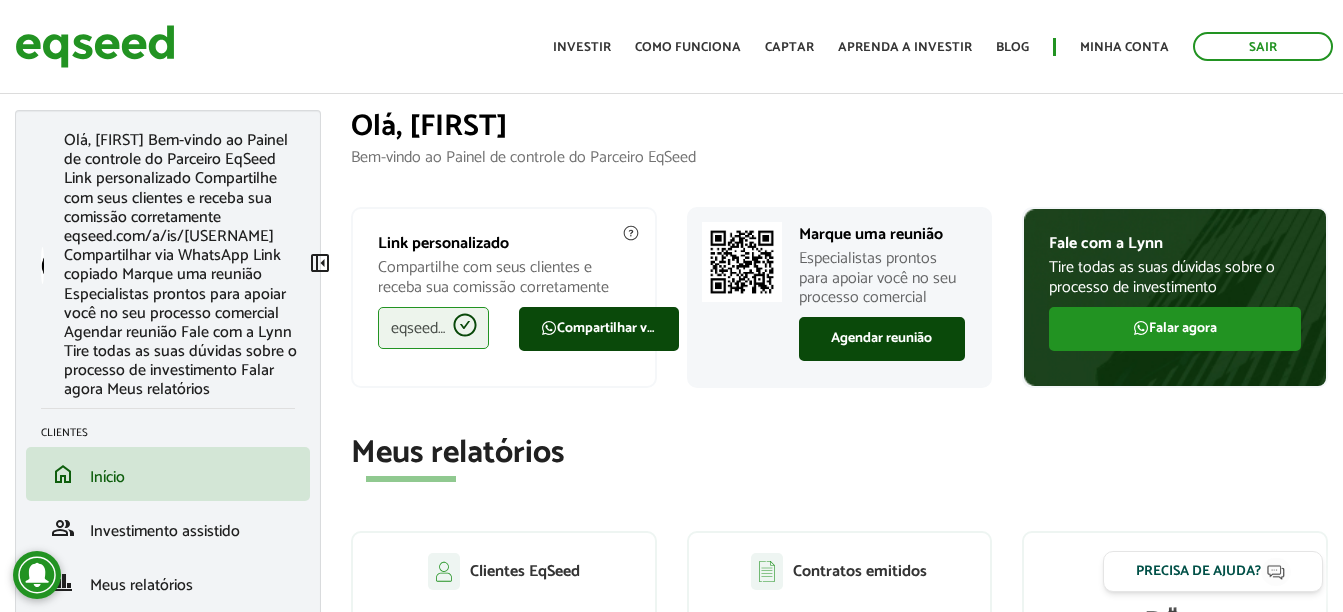 click on "Meu perfil" at bounding box center [123, 743] 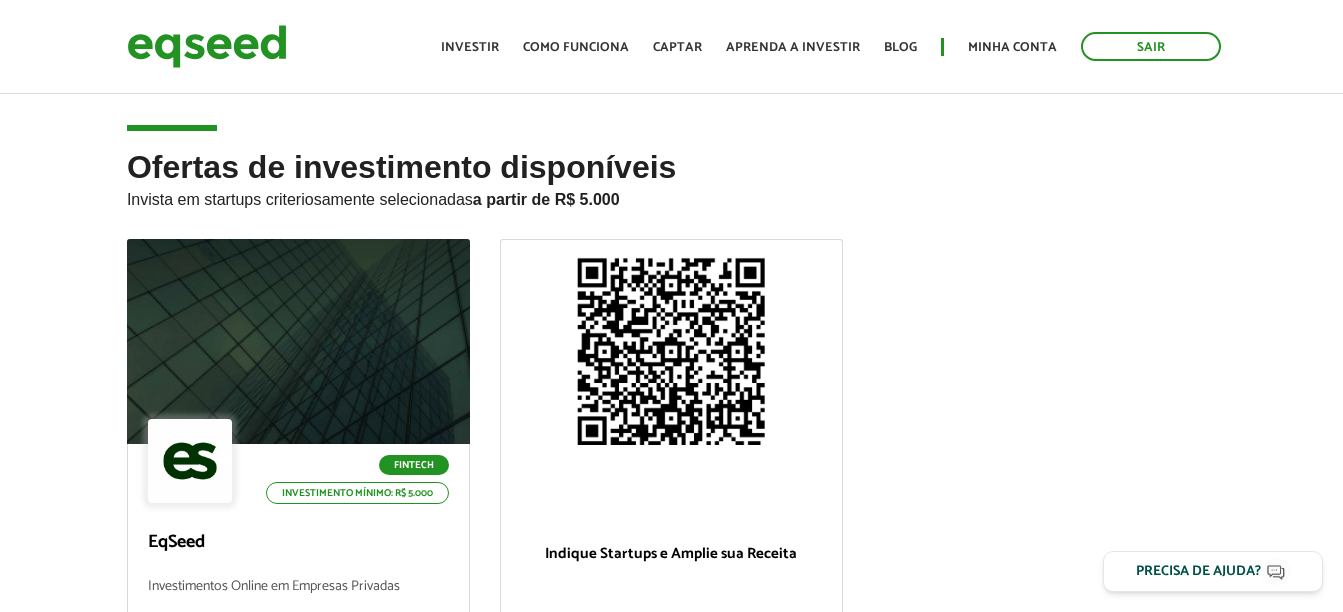 scroll, scrollTop: 0, scrollLeft: 0, axis: both 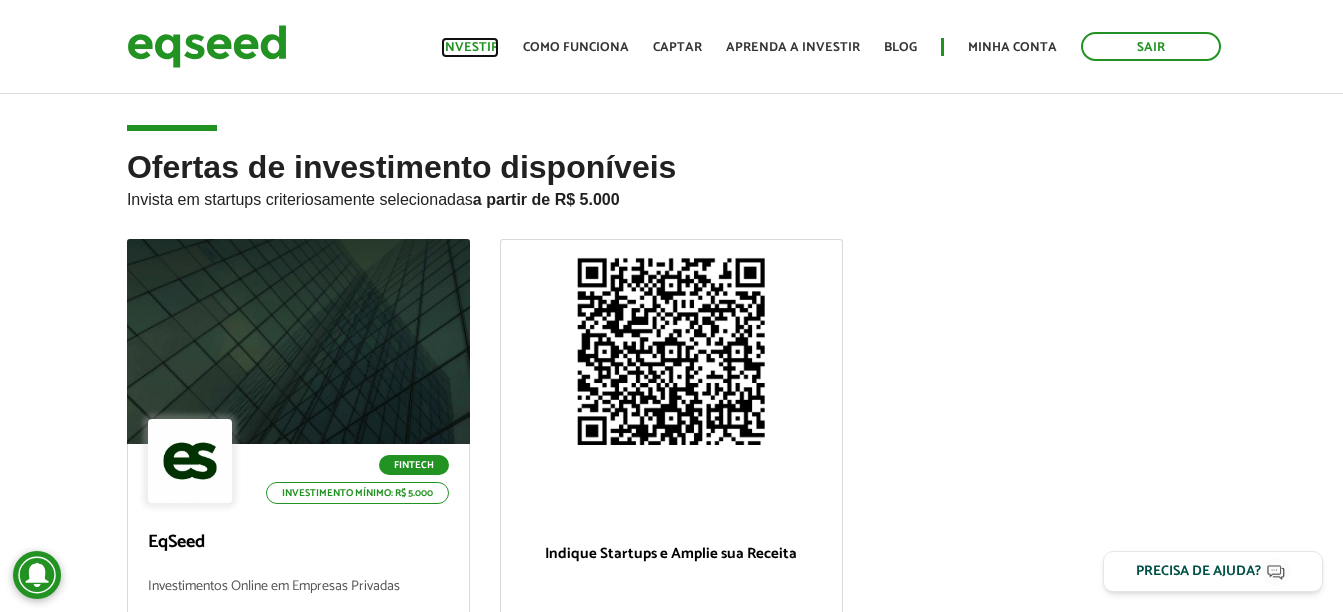 click on "Investir" at bounding box center (470, 47) 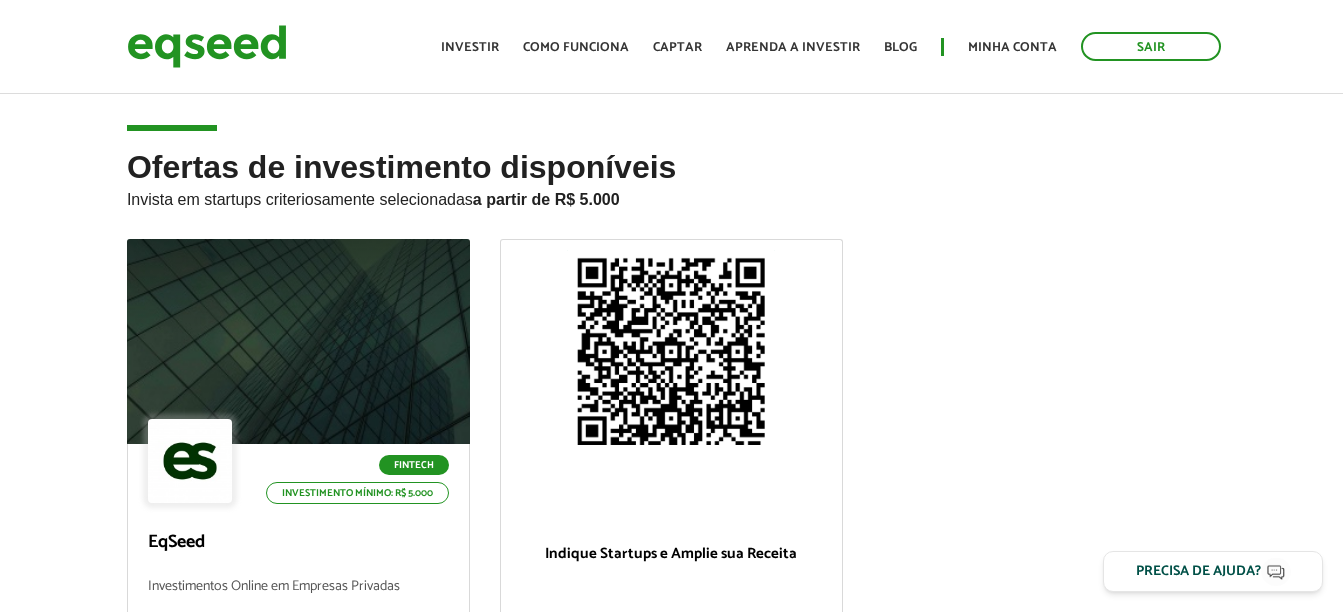 scroll, scrollTop: 0, scrollLeft: 0, axis: both 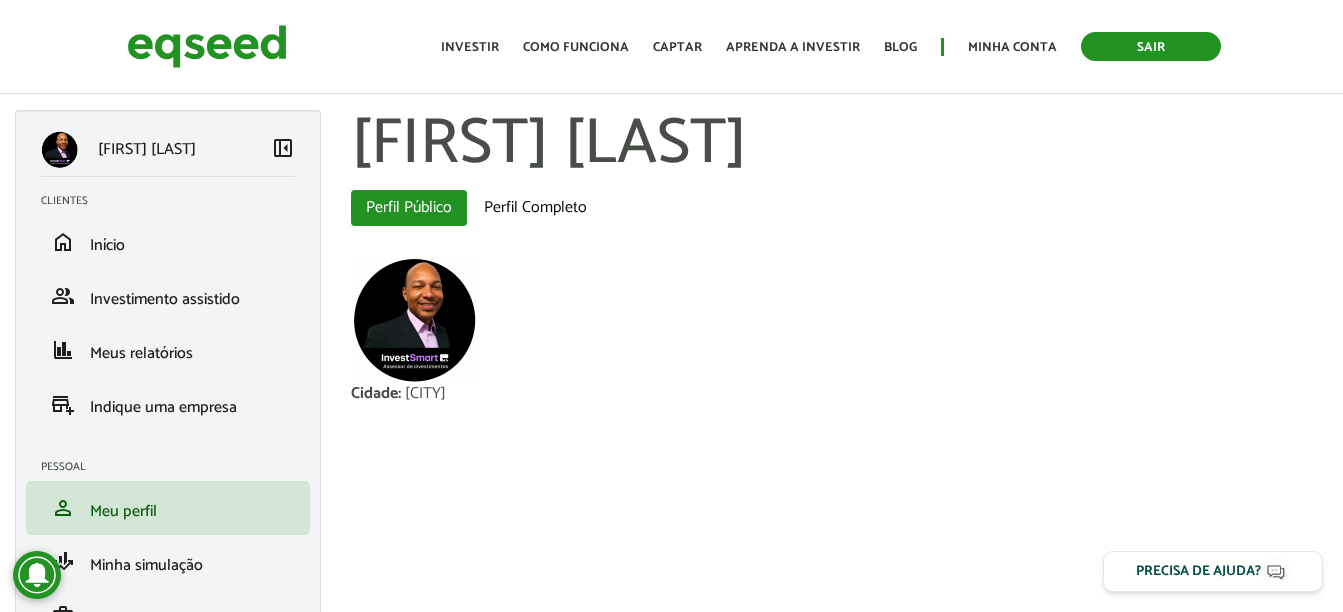 click on "Sair" at bounding box center [1151, 46] 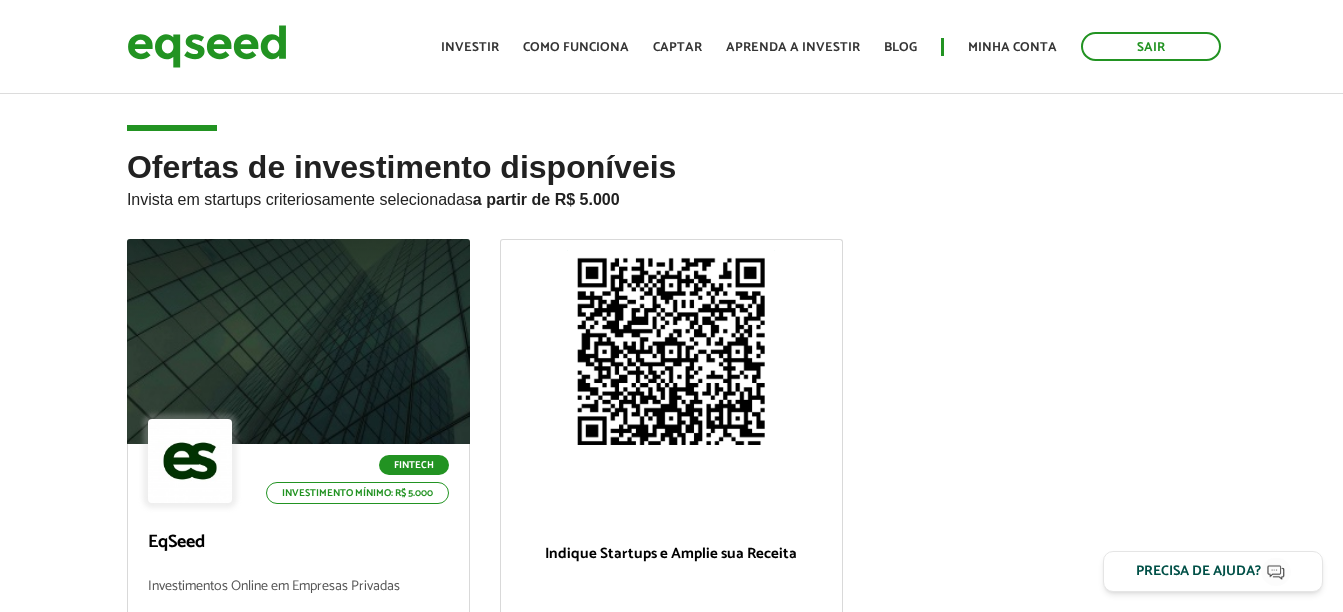 scroll, scrollTop: 0, scrollLeft: 0, axis: both 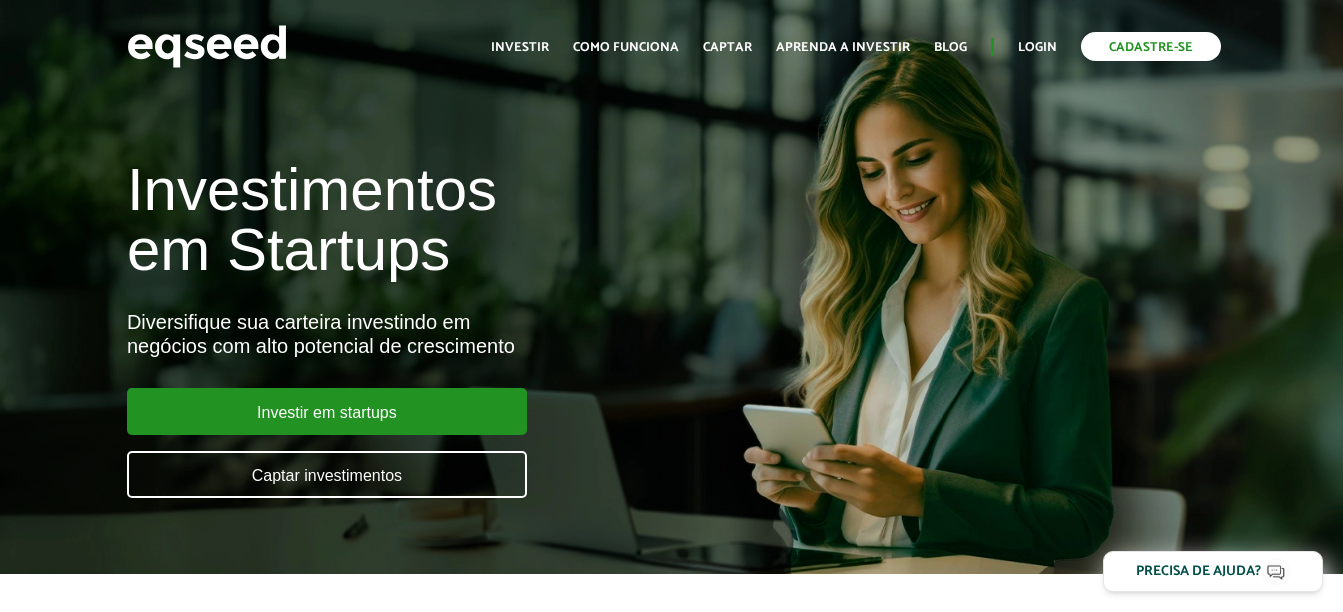 click on "Cadastre-se" at bounding box center (1151, 46) 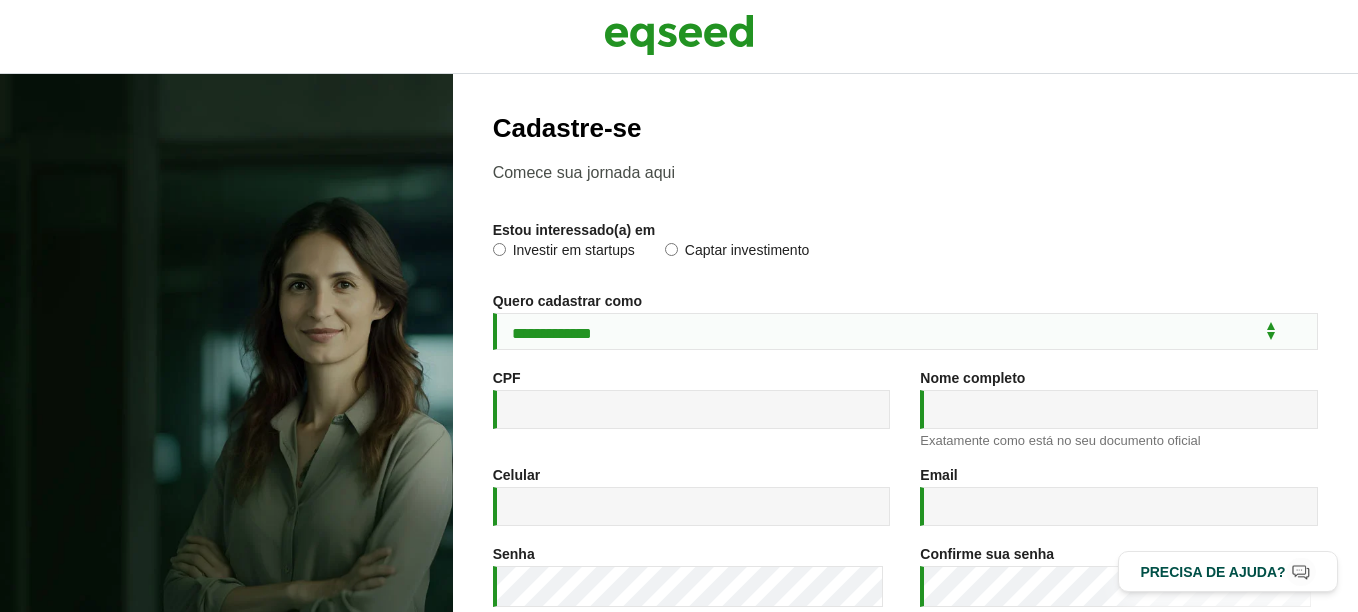 scroll, scrollTop: 0, scrollLeft: 0, axis: both 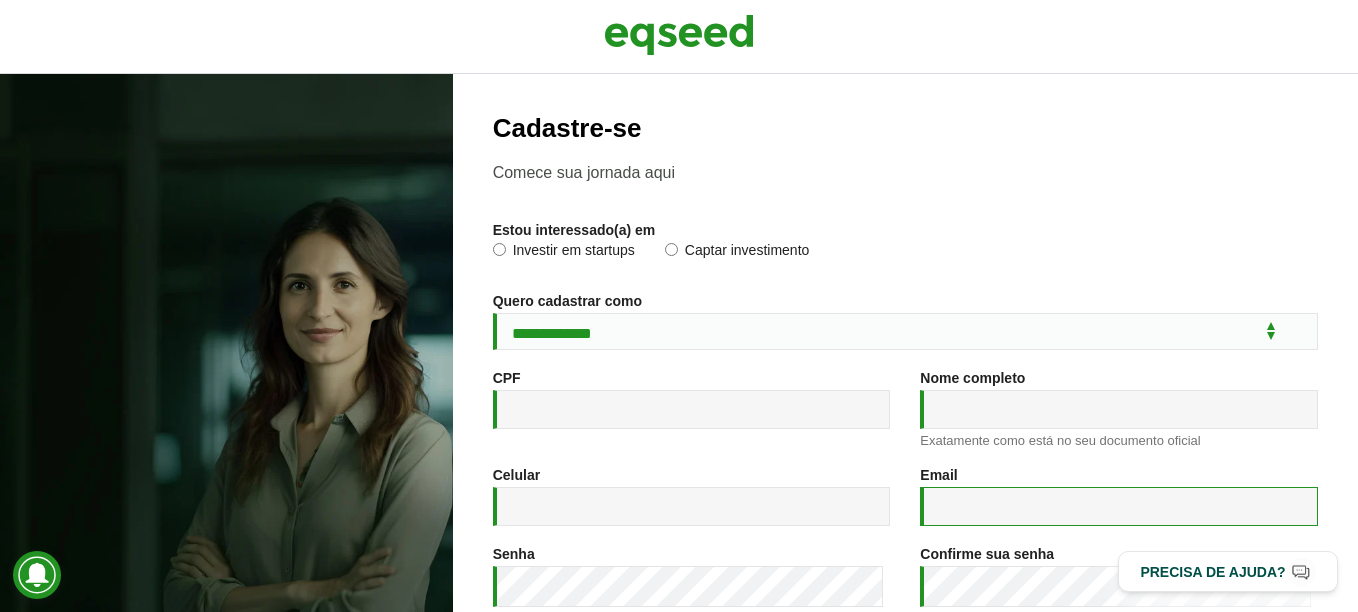 type on "**********" 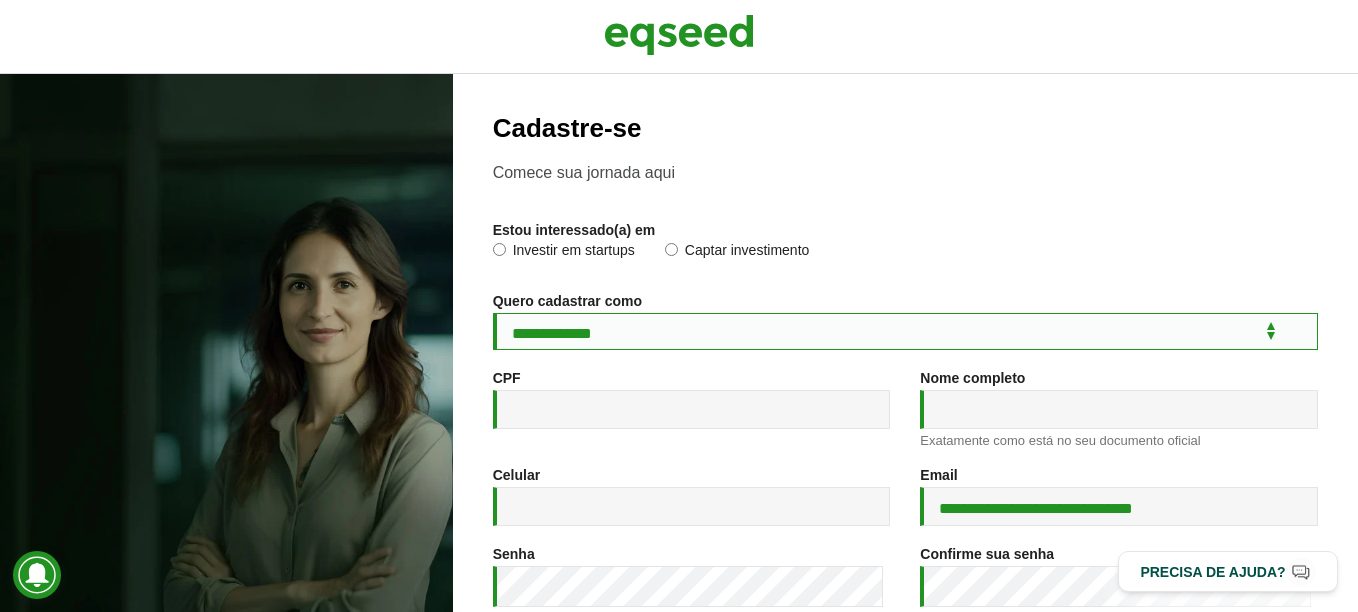 click on "**********" at bounding box center [905, 331] 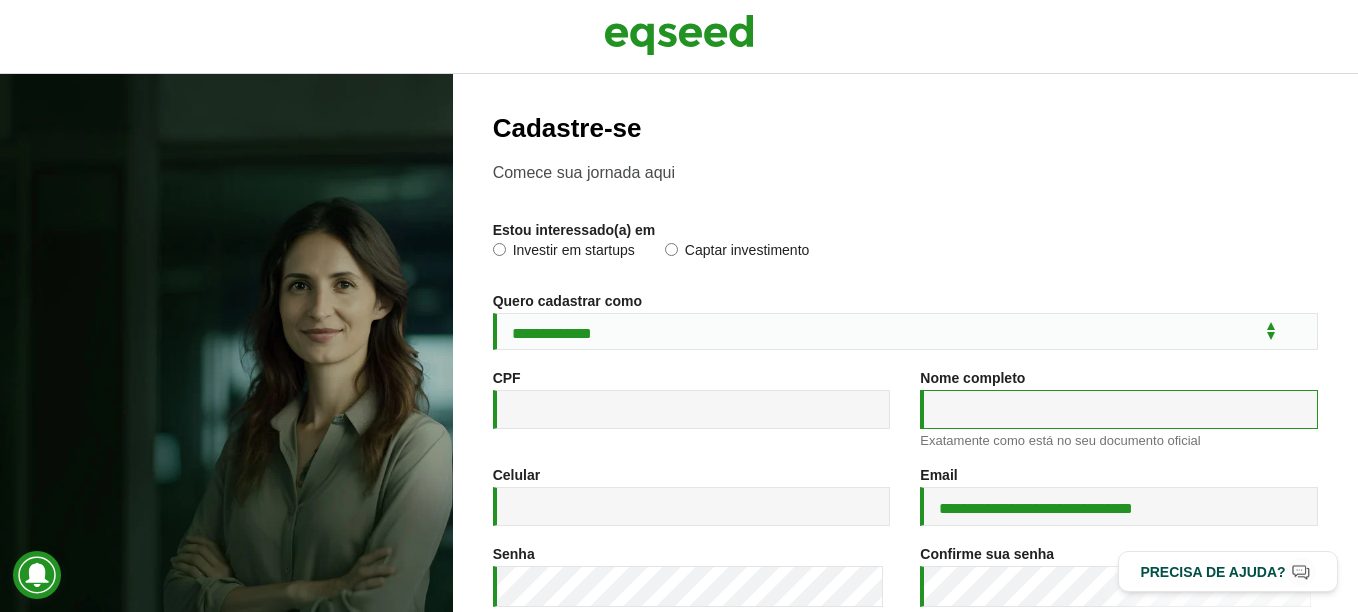 click on "Nome completo  *" at bounding box center [1119, 409] 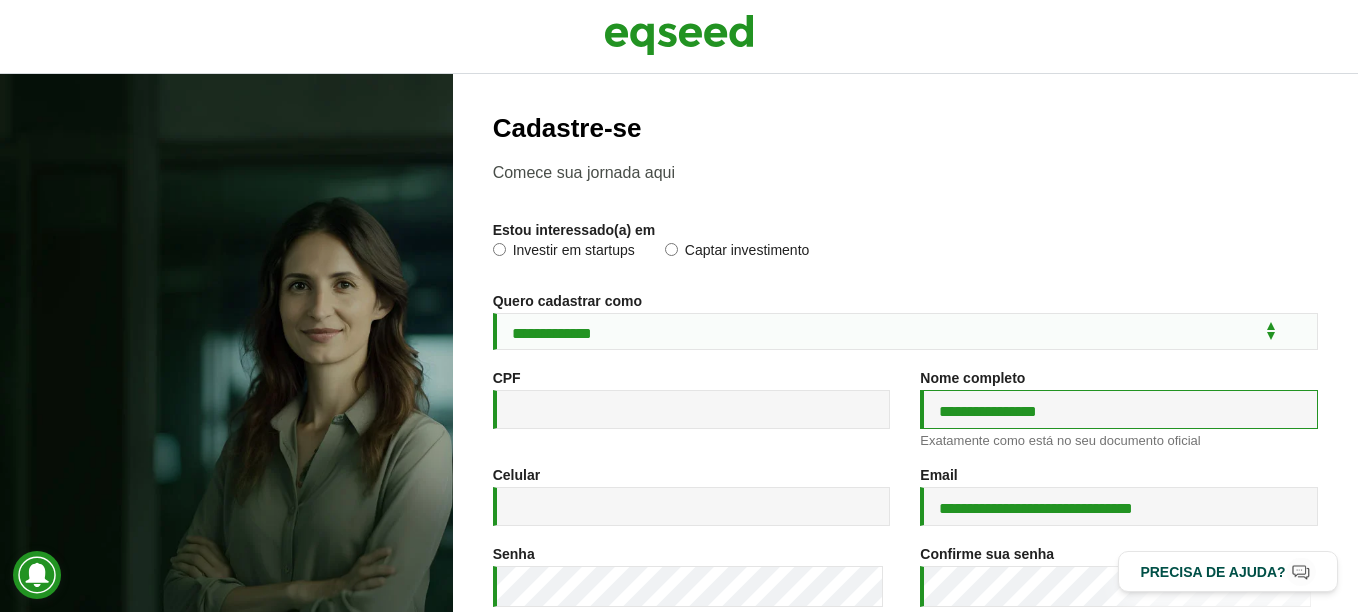 type on "**********" 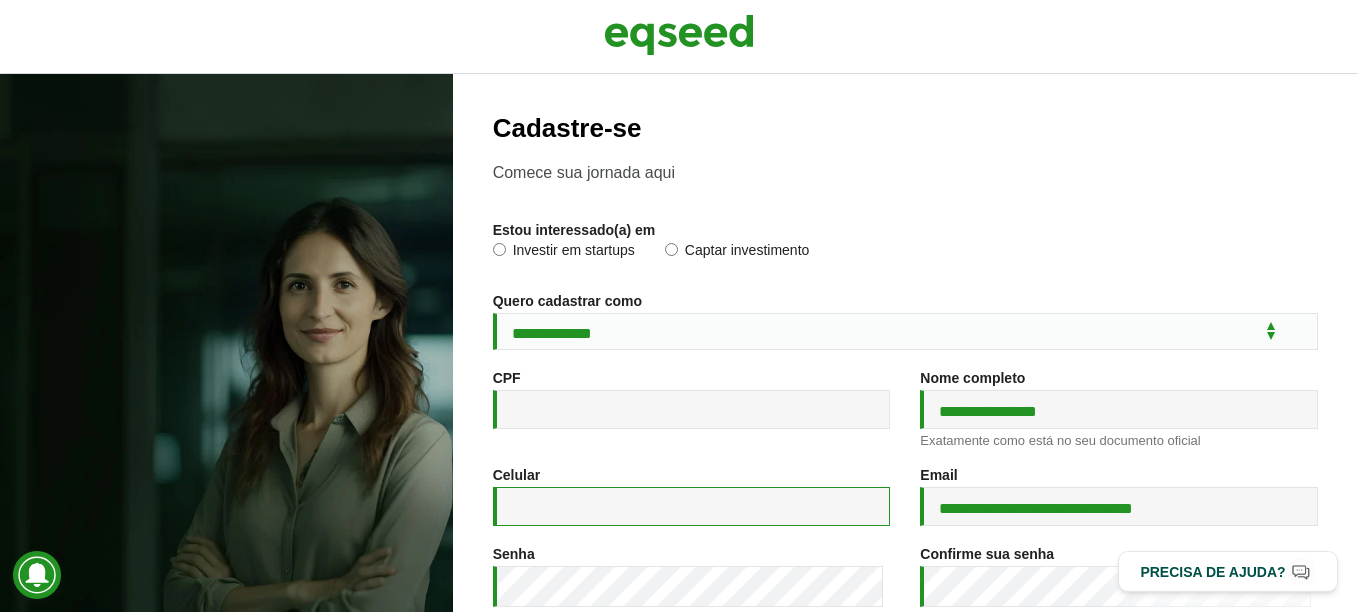 click on "Celular  *" at bounding box center [692, 506] 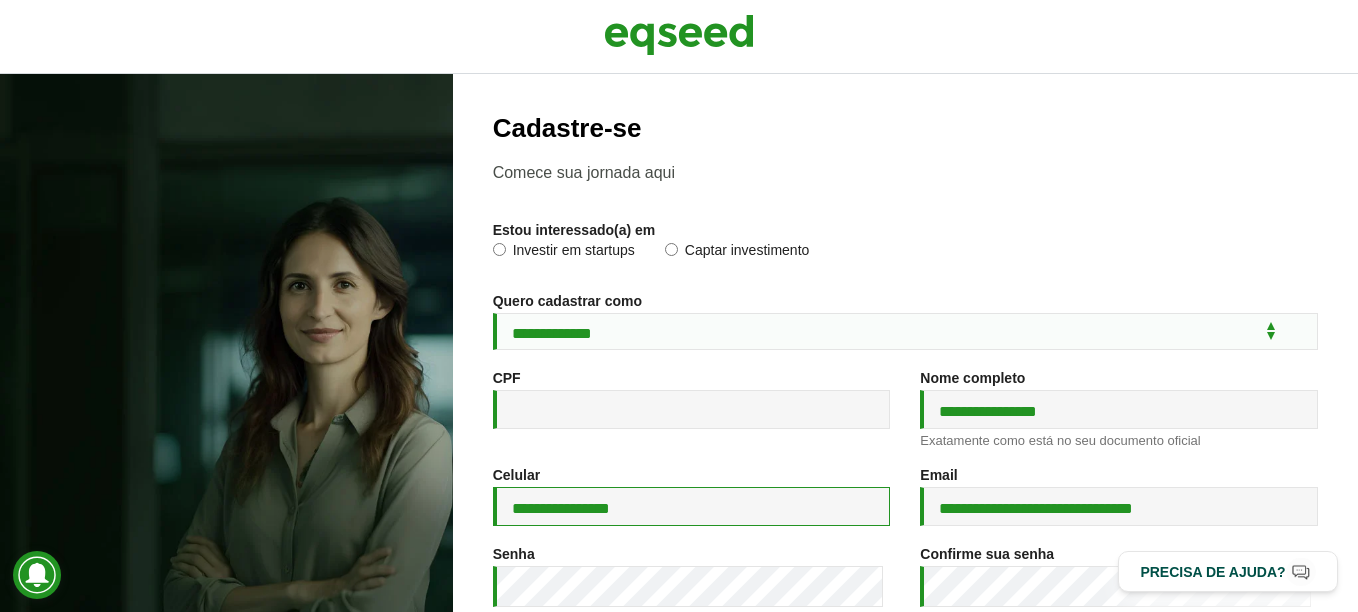 type on "**********" 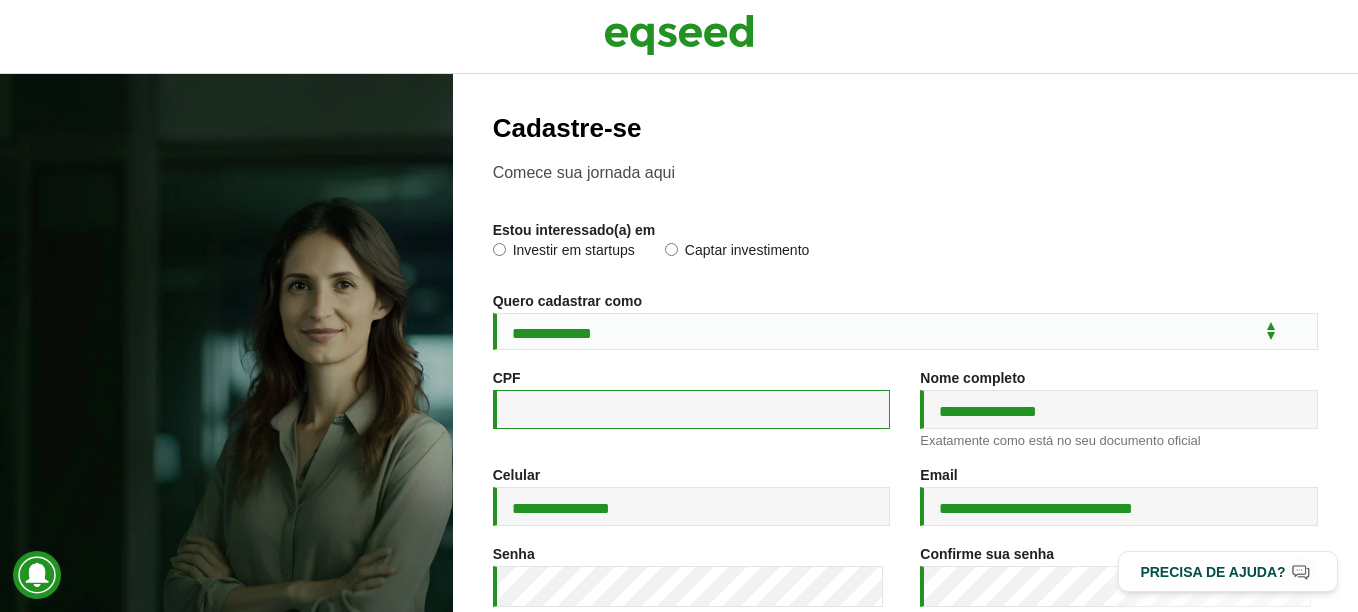 click on "CPF  *" at bounding box center [692, 409] 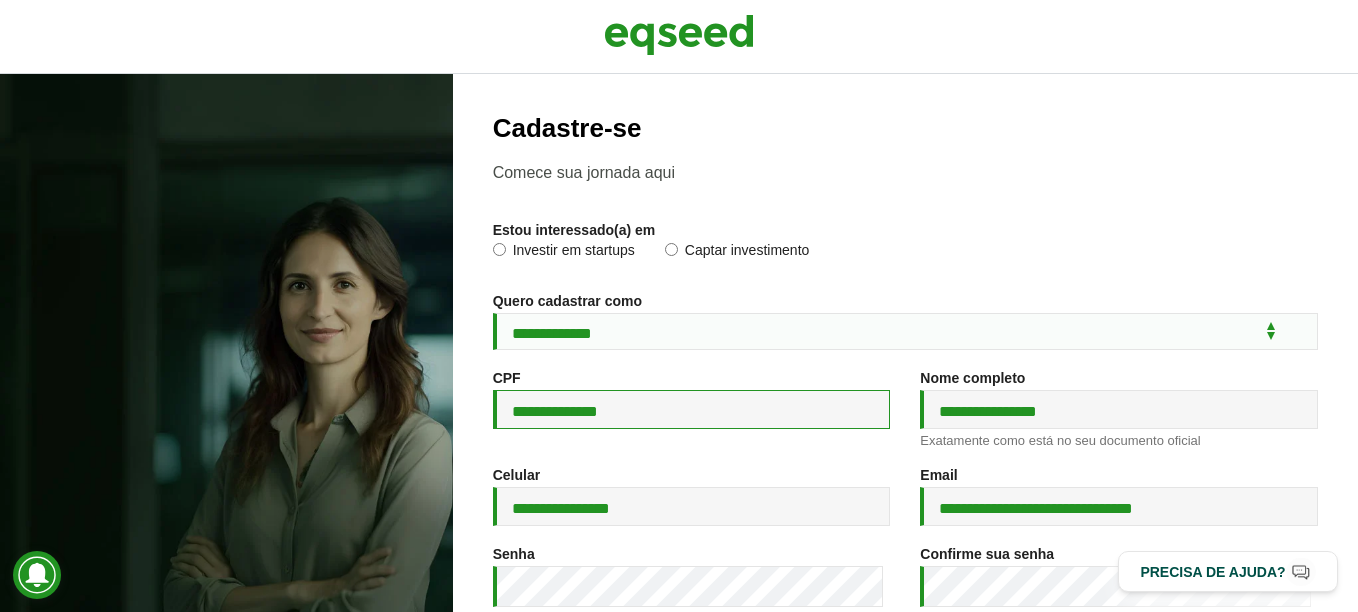 type on "**********" 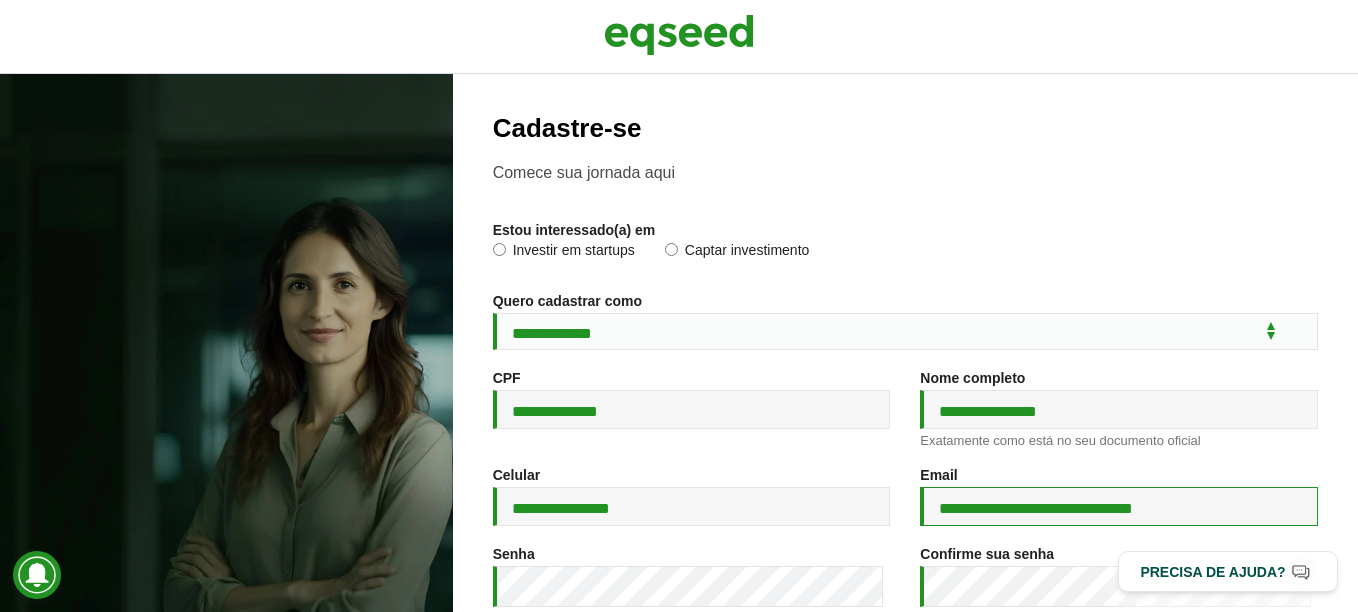drag, startPoint x: 1196, startPoint y: 523, endPoint x: 851, endPoint y: 476, distance: 348.18674 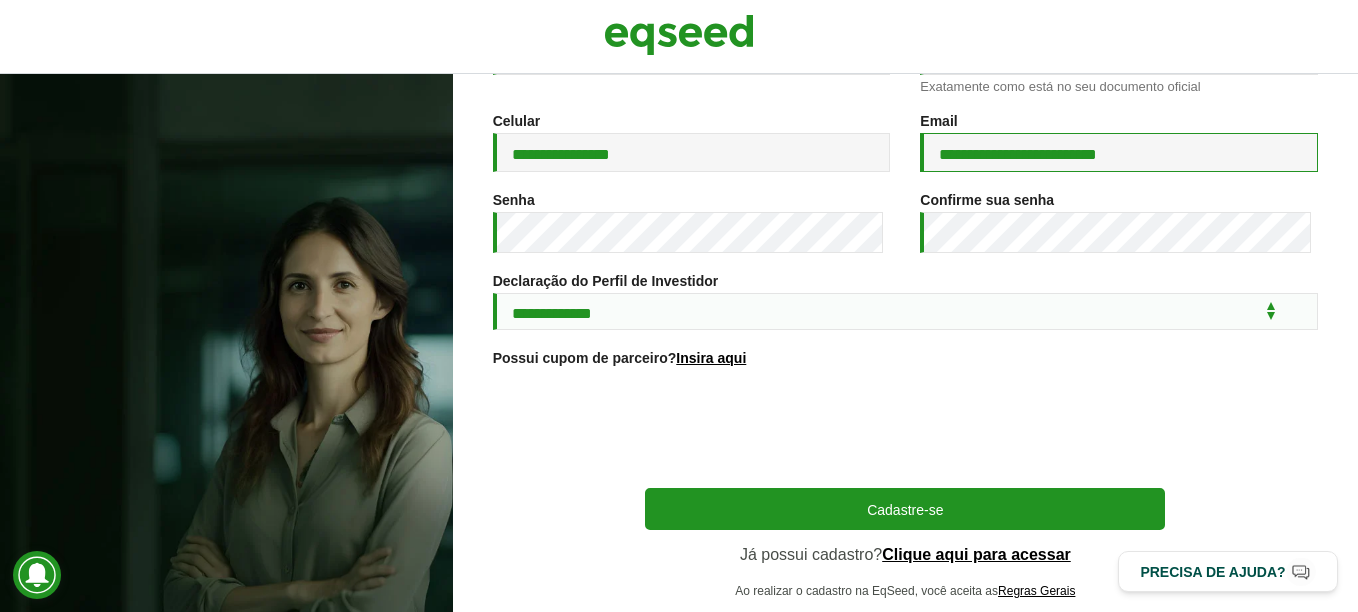 scroll, scrollTop: 389, scrollLeft: 0, axis: vertical 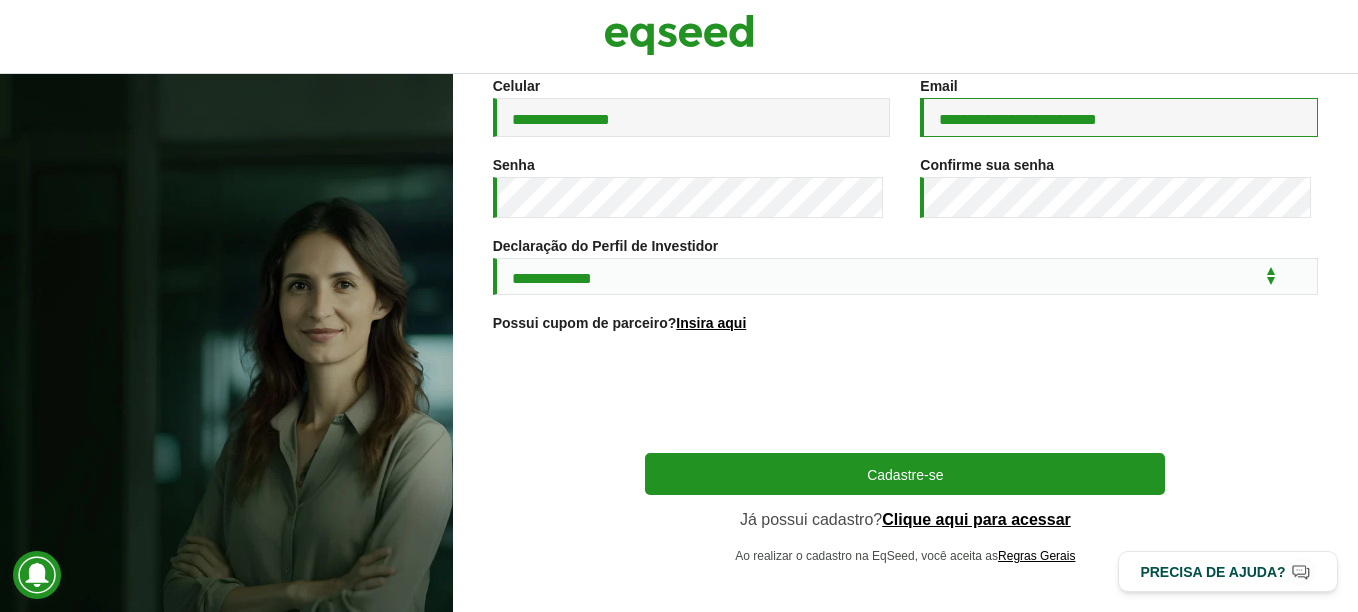 type on "**********" 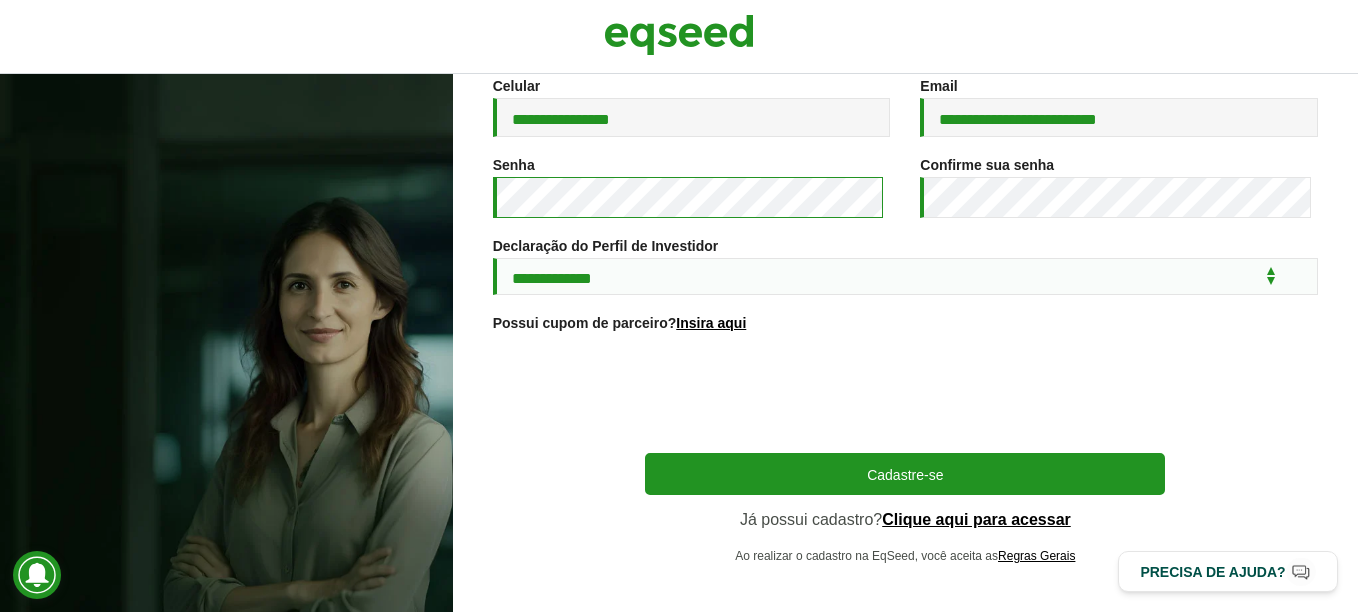 click on "**********" at bounding box center (679, 343) 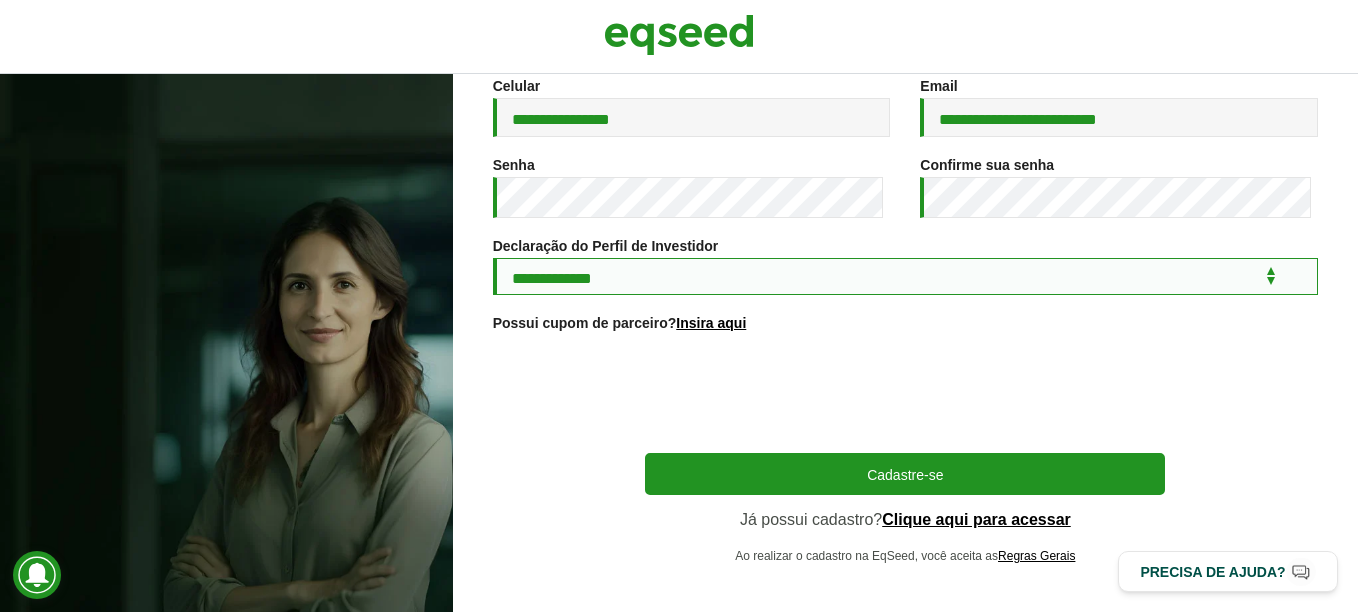 click on "**********" at bounding box center (905, 276) 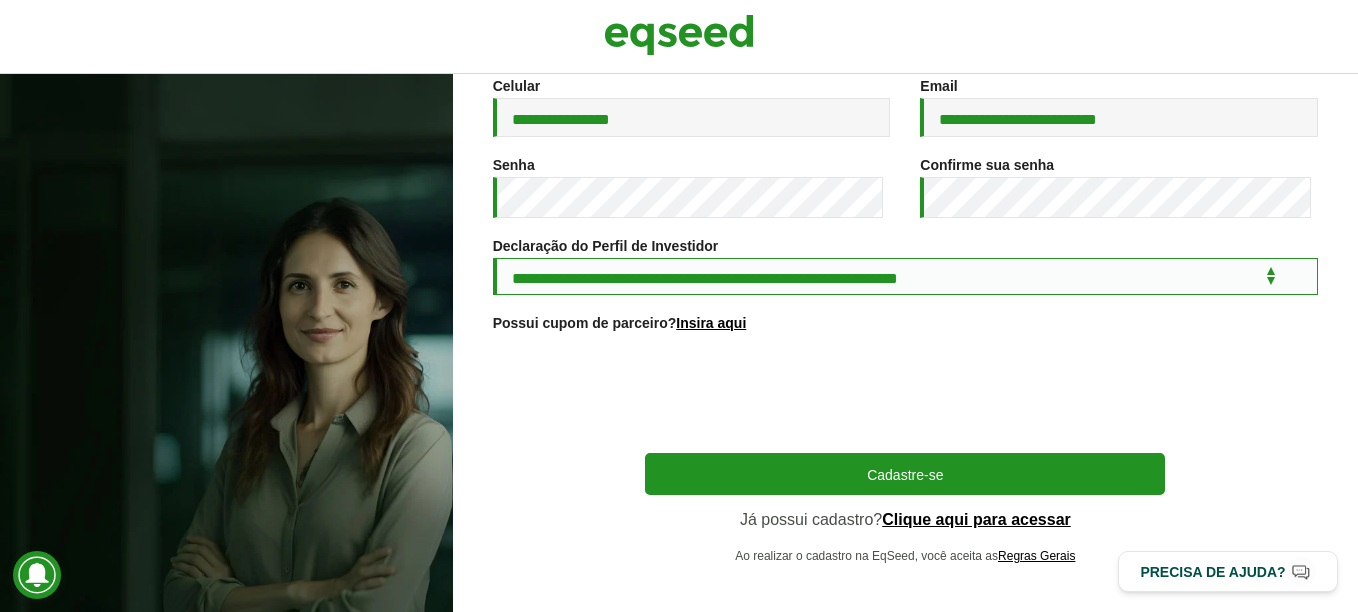 click on "**********" at bounding box center (905, 276) 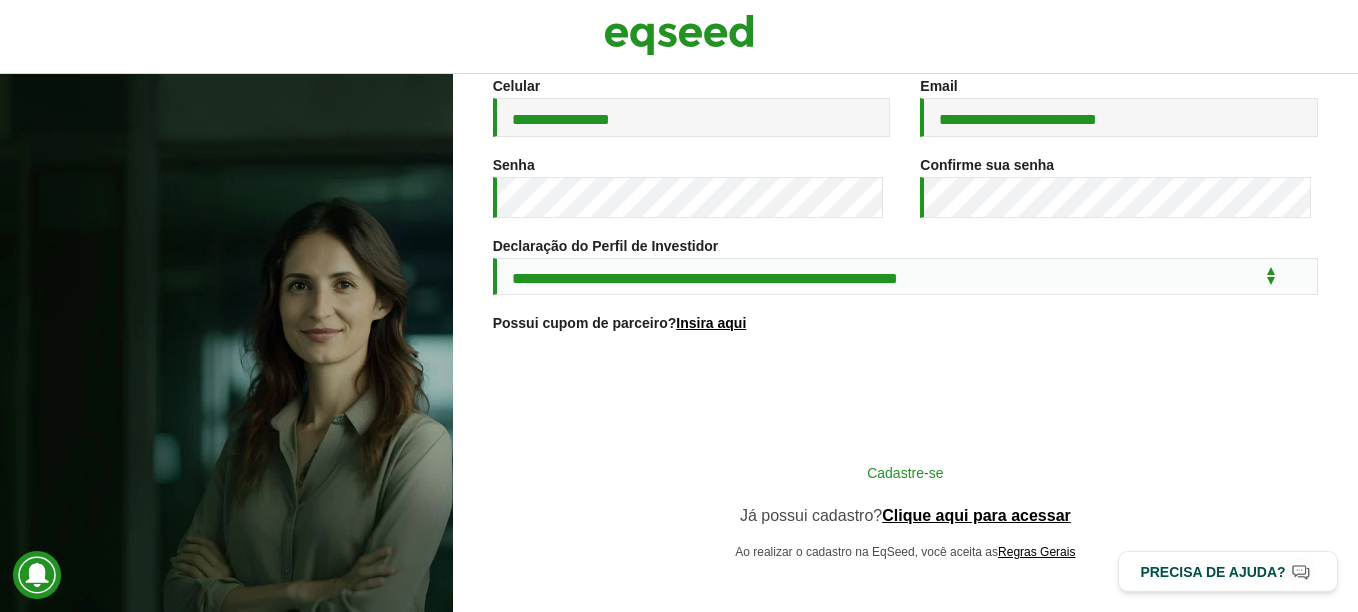 click on "Cadastre-se" at bounding box center [905, 472] 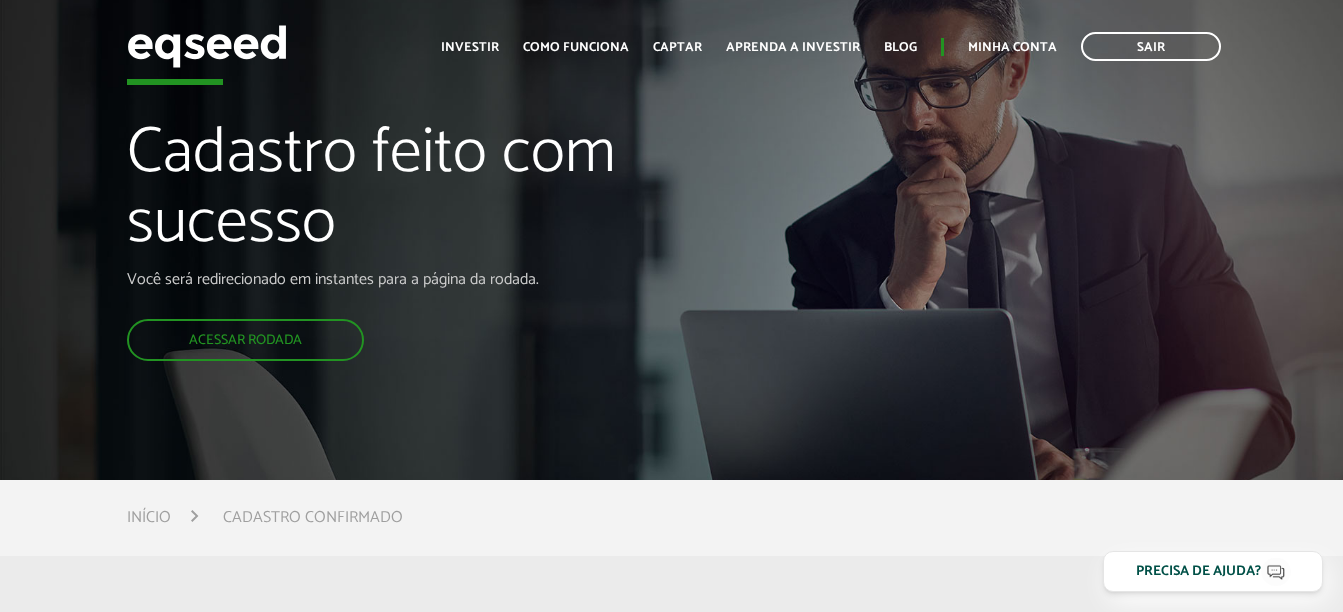 scroll, scrollTop: 0, scrollLeft: 0, axis: both 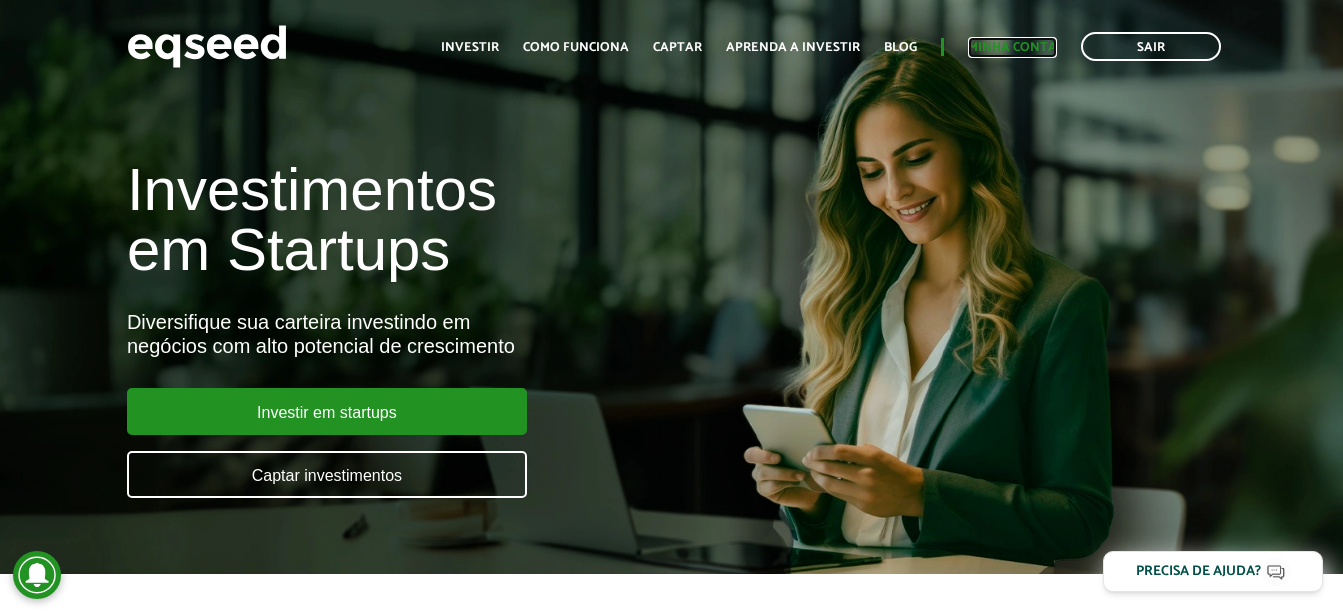 click on "Minha conta" at bounding box center (1012, 47) 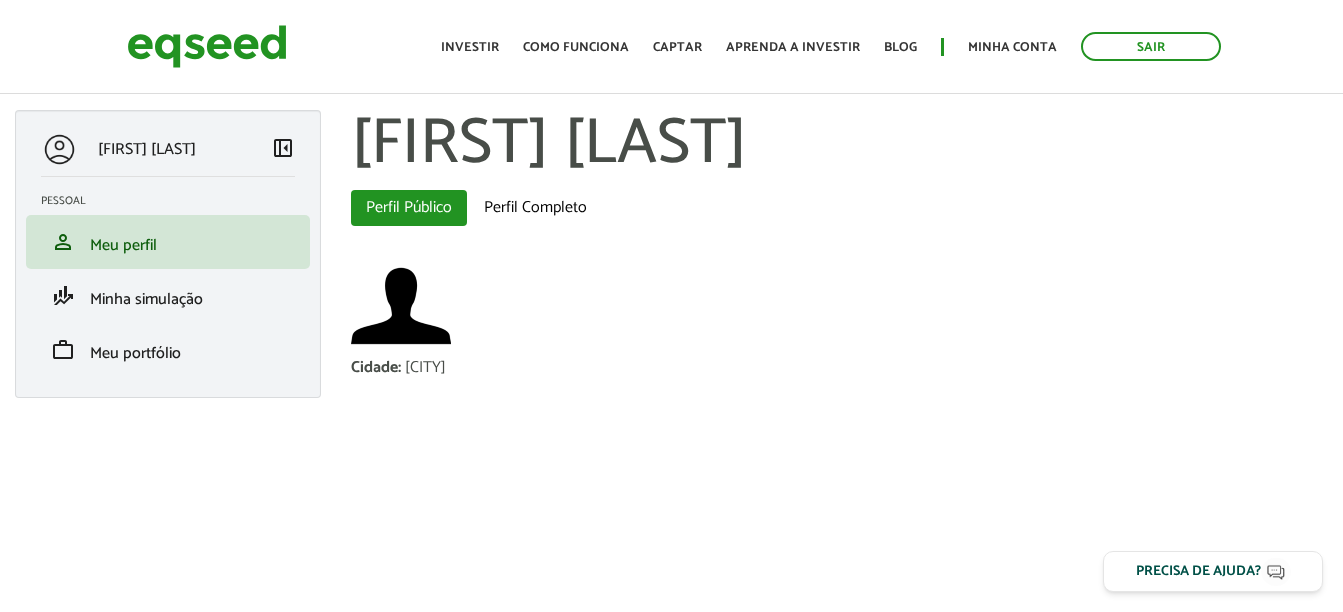 scroll, scrollTop: 0, scrollLeft: 0, axis: both 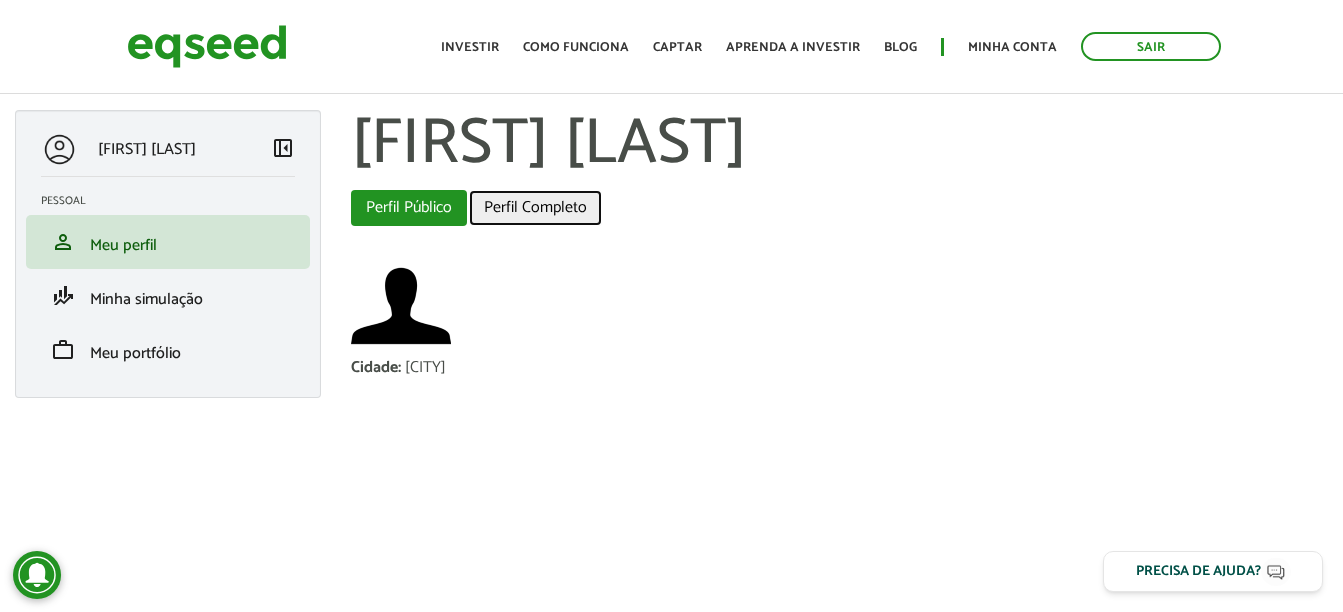 click on "Perfil Completo" at bounding box center (535, 208) 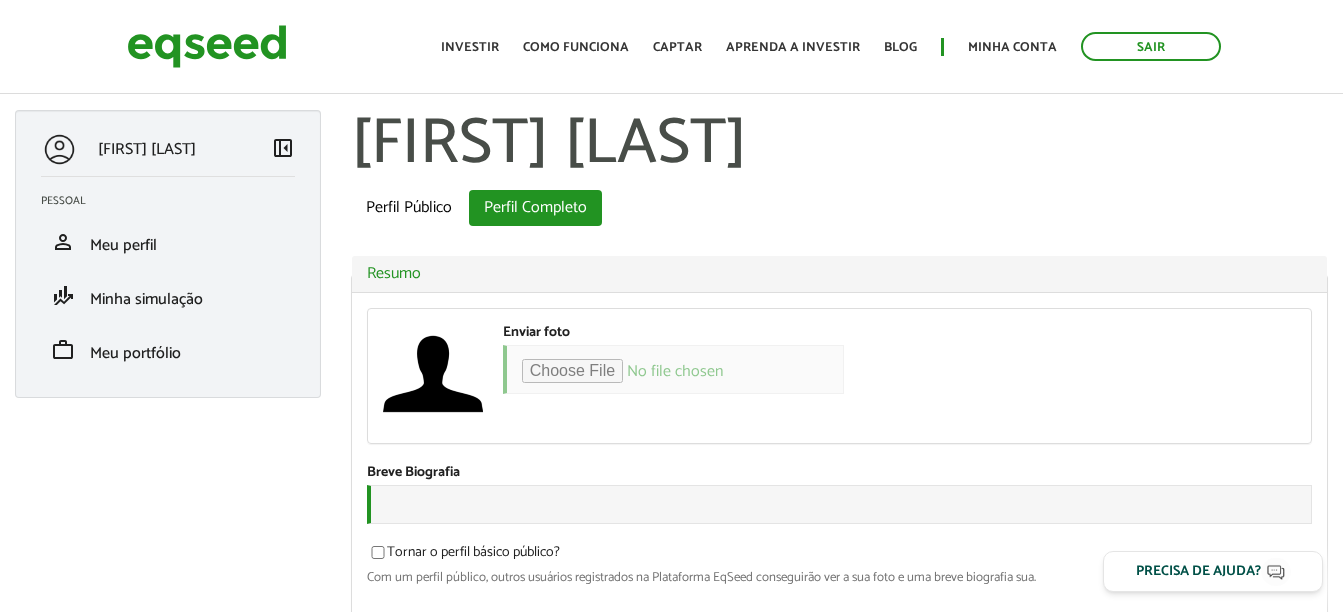 scroll, scrollTop: 0, scrollLeft: 0, axis: both 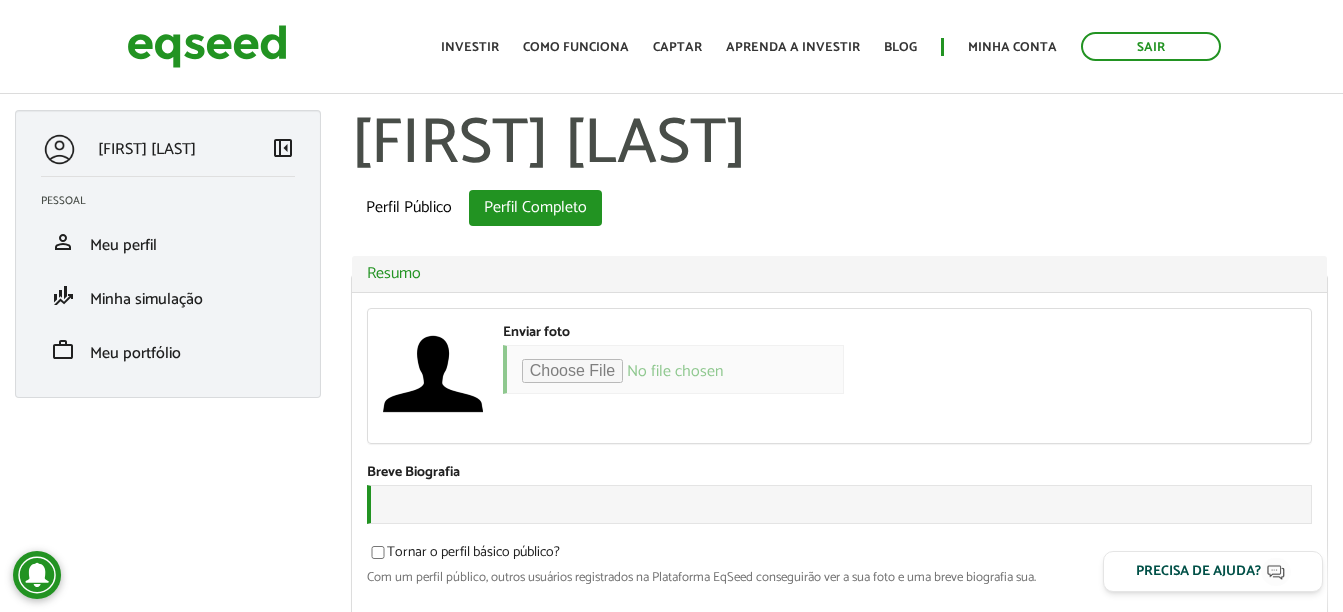 type on "**********" 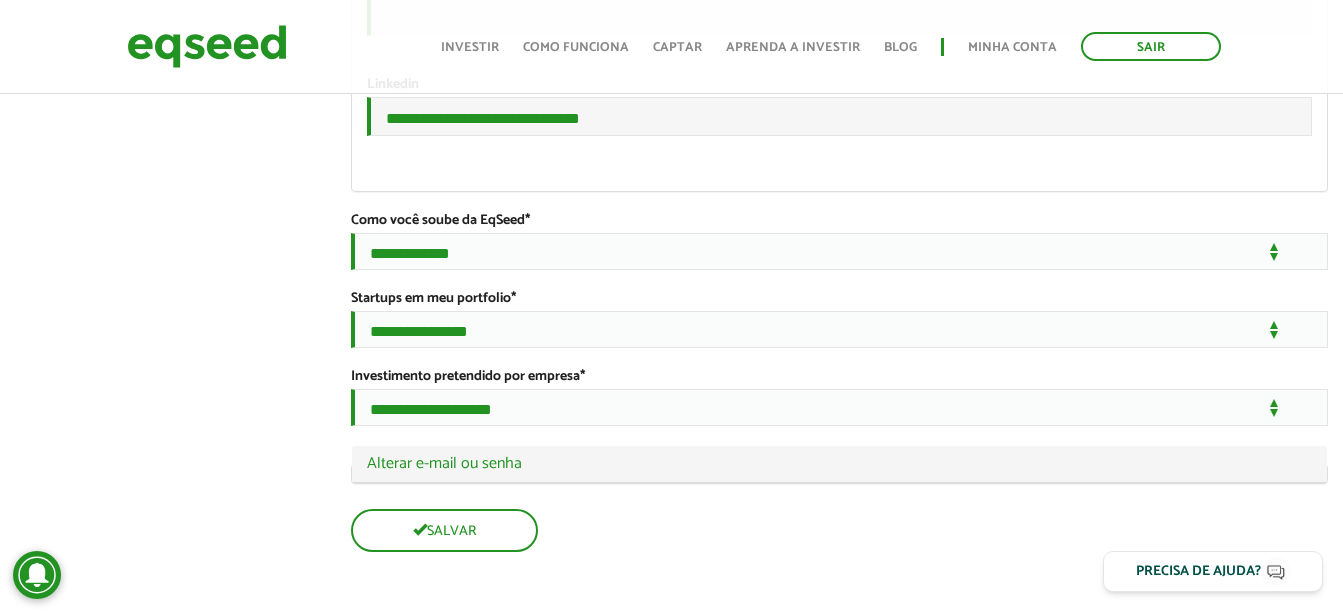 scroll, scrollTop: 3616, scrollLeft: 0, axis: vertical 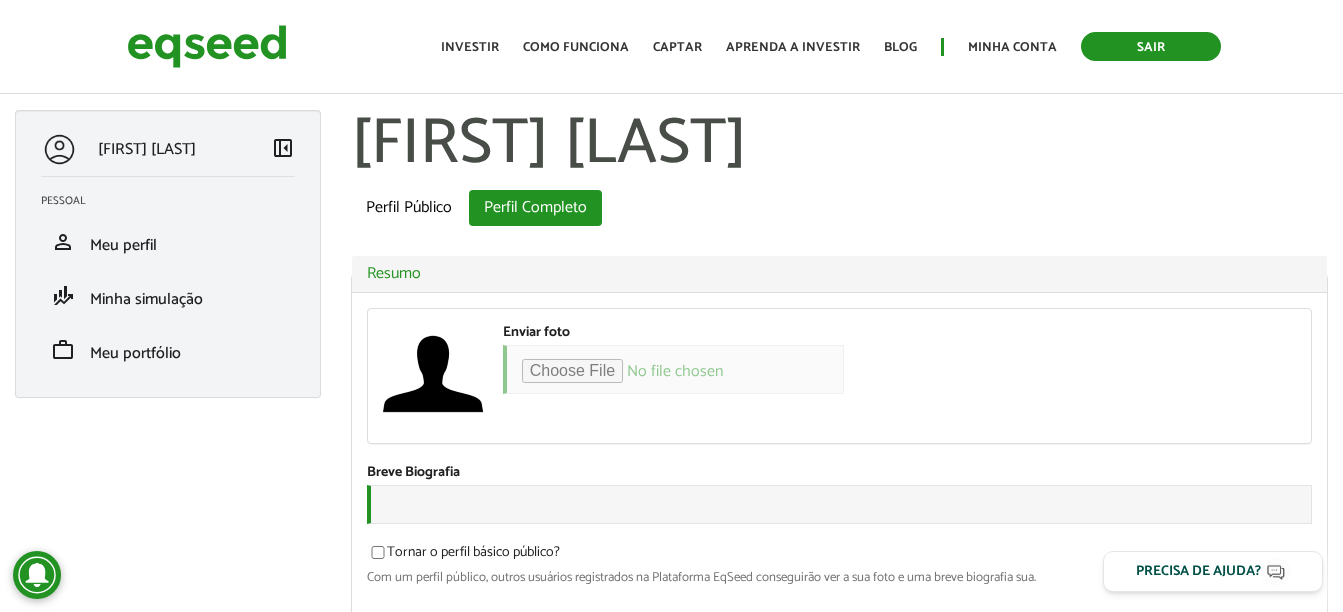 click on "Sair" at bounding box center (1151, 46) 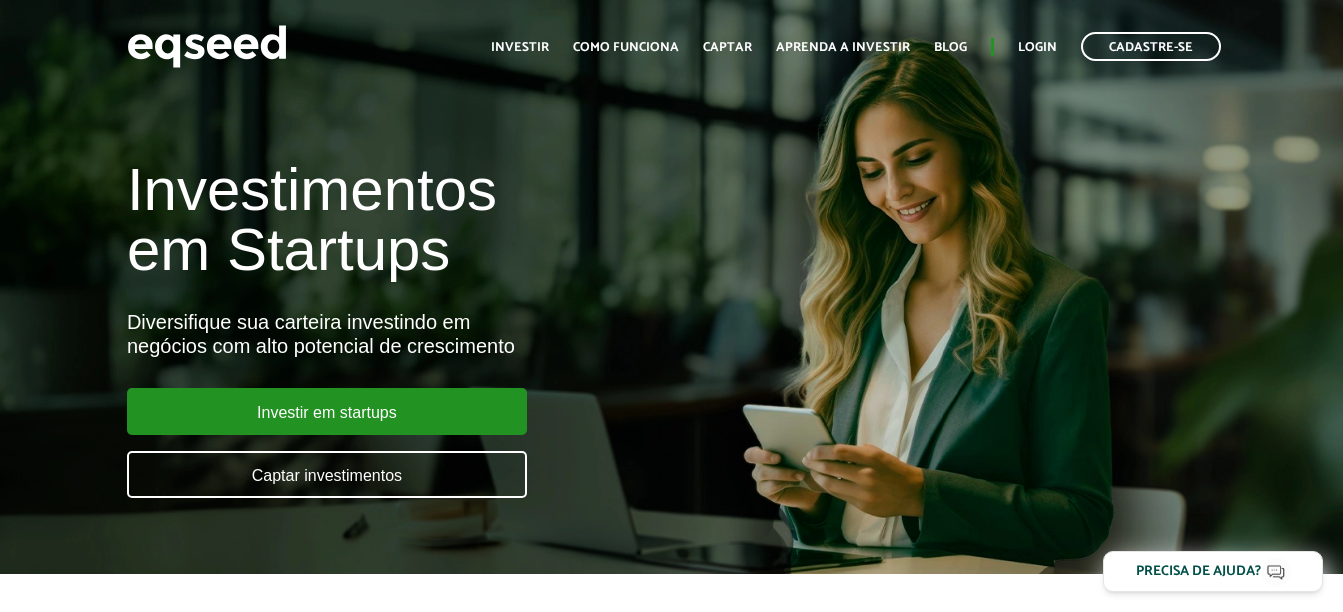 scroll, scrollTop: 0, scrollLeft: 0, axis: both 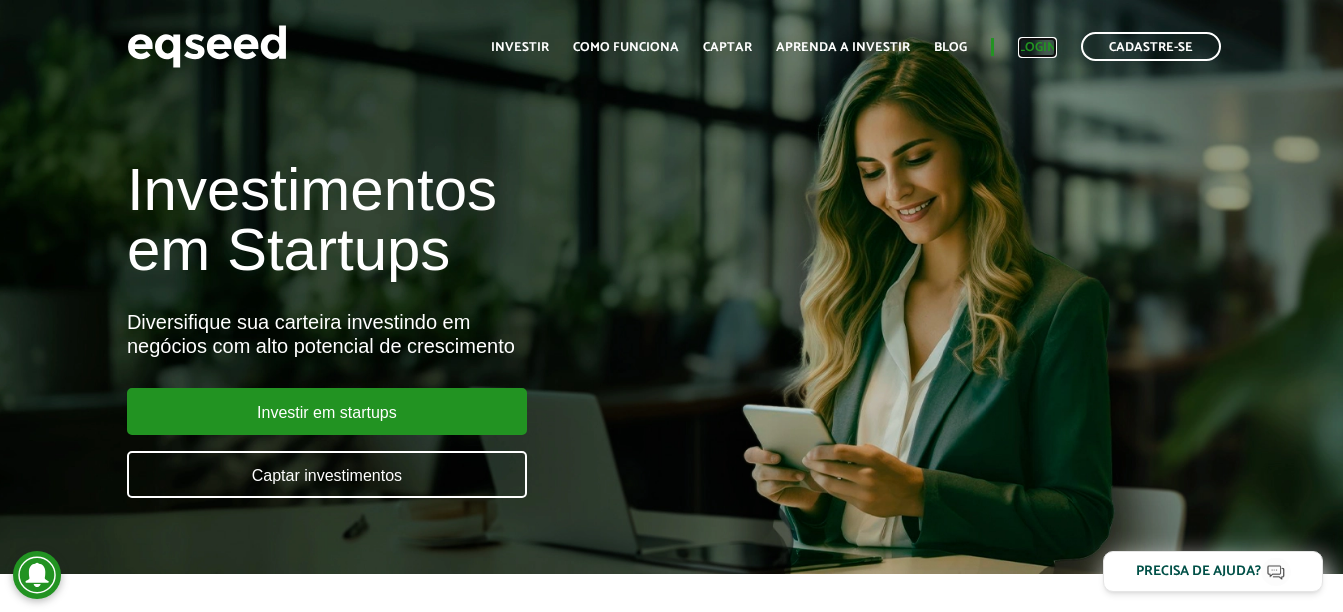 click on "Login" at bounding box center [1037, 47] 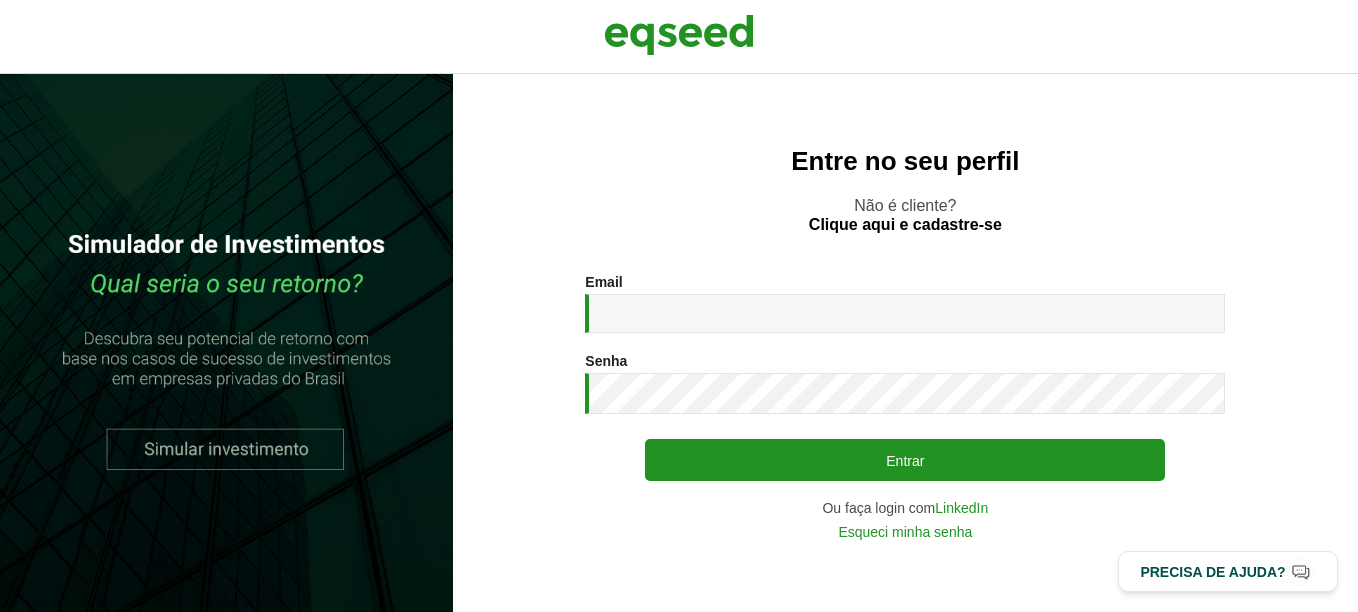 scroll, scrollTop: 0, scrollLeft: 0, axis: both 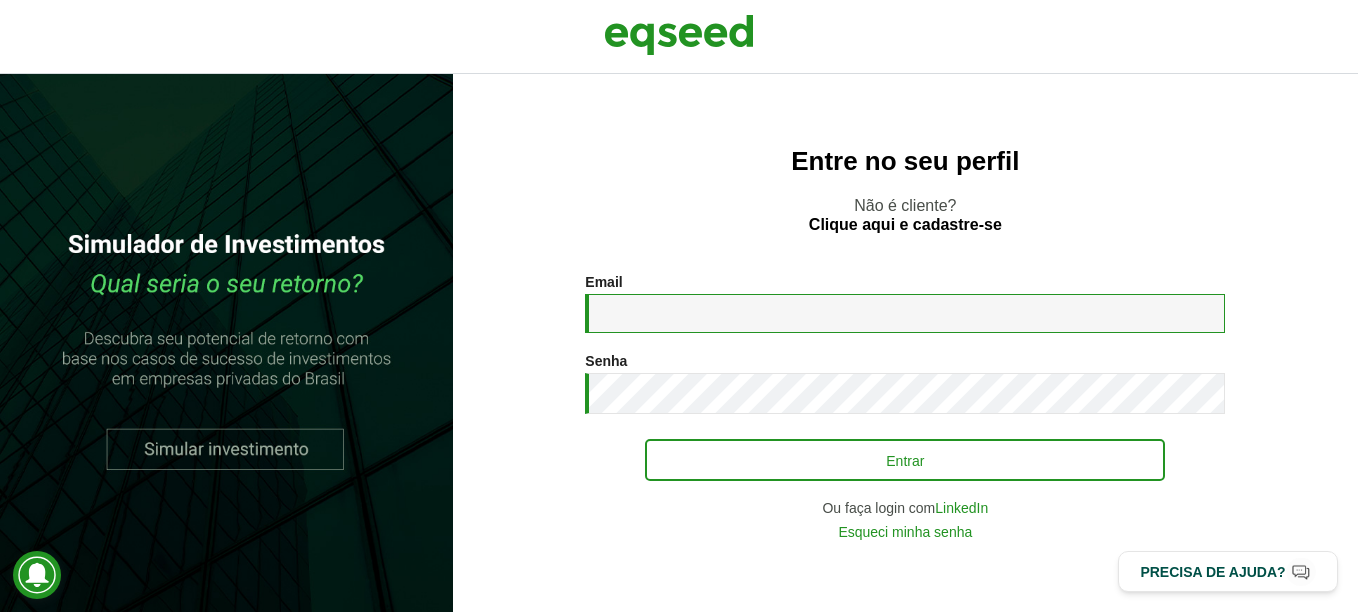 type on "**********" 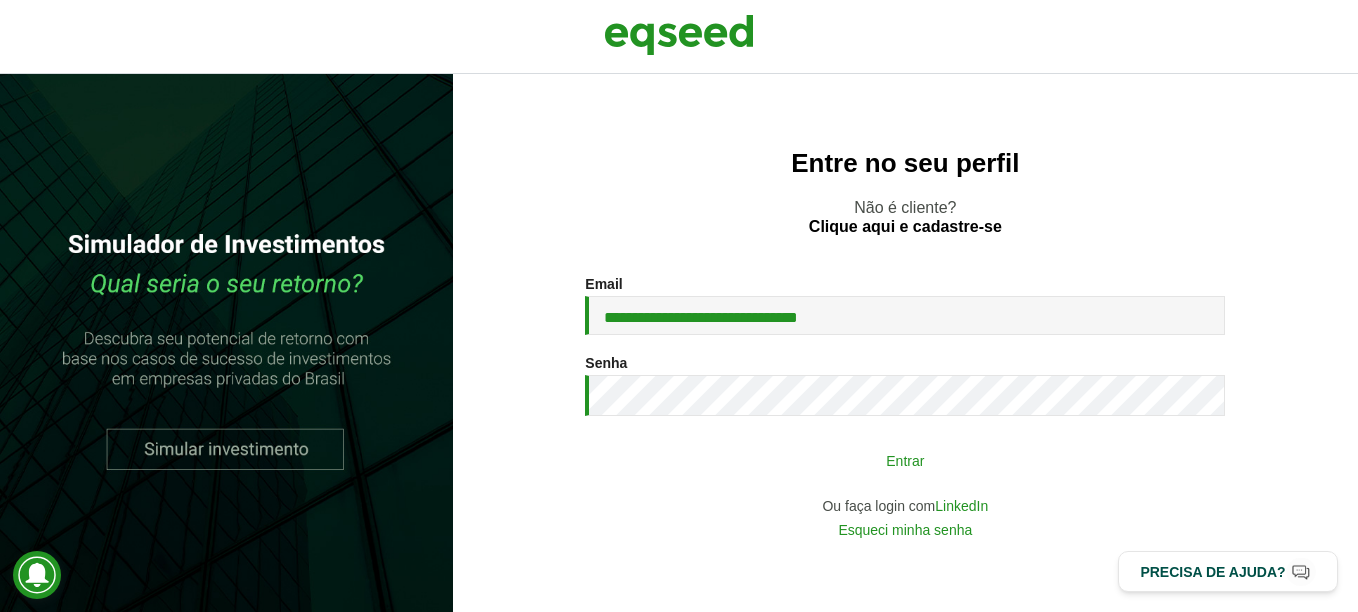 click on "Entrar" at bounding box center (905, 460) 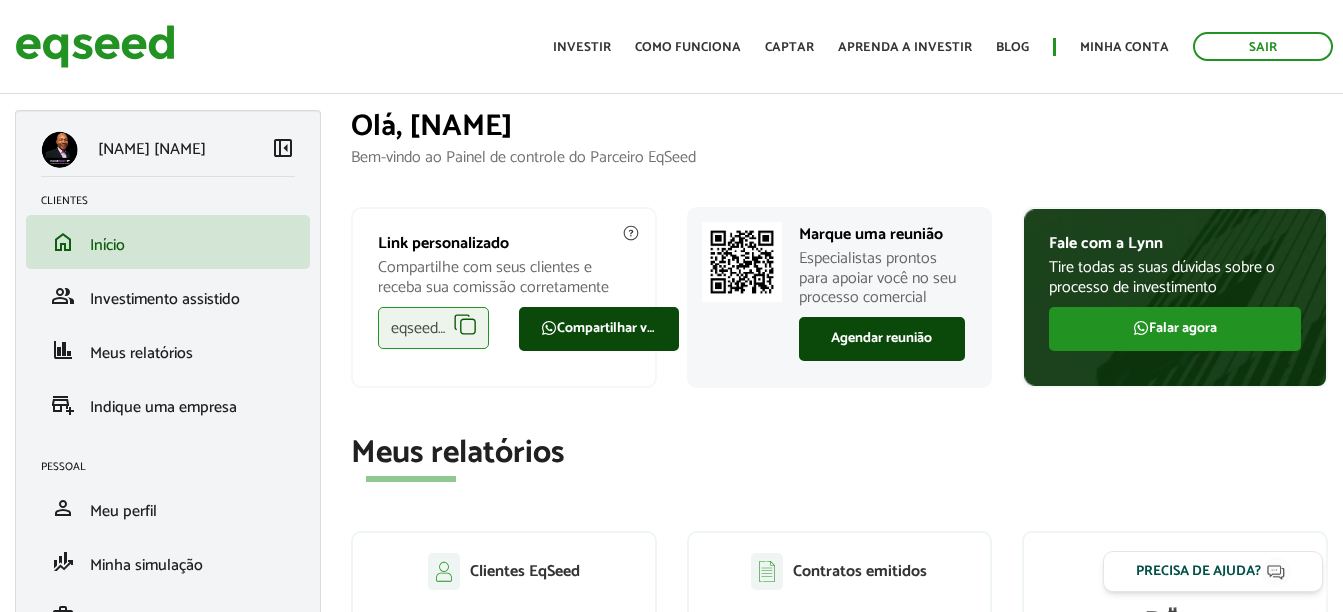 scroll, scrollTop: 0, scrollLeft: 0, axis: both 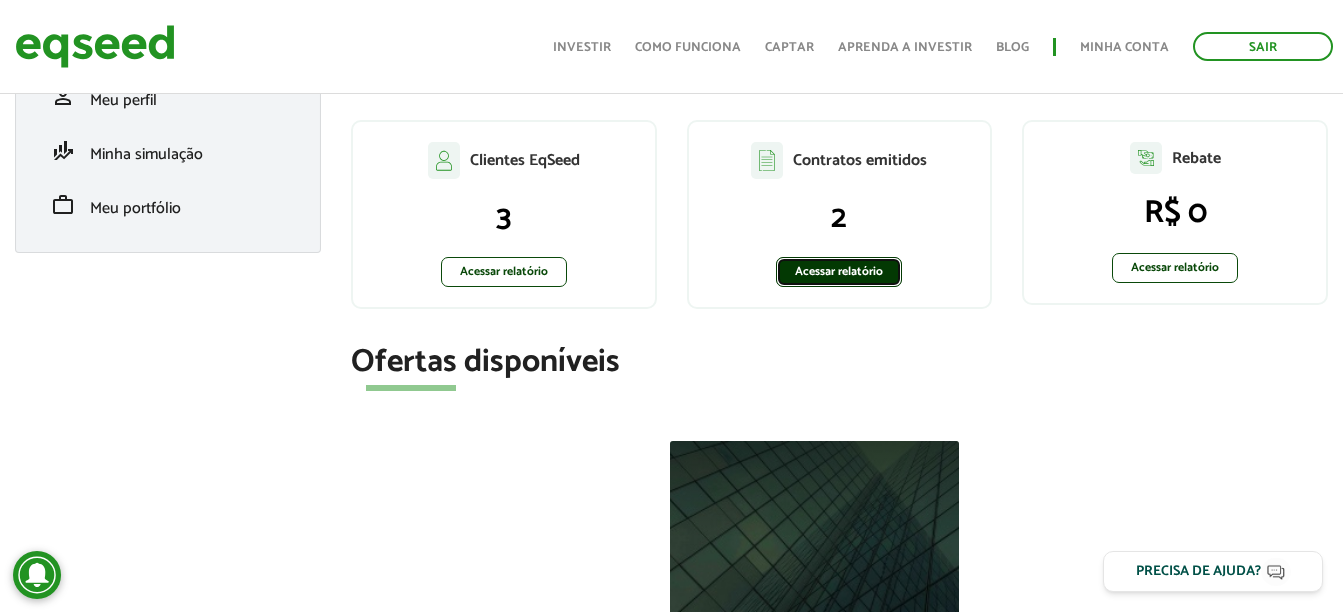 click on "Acessar relatório" at bounding box center (839, 272) 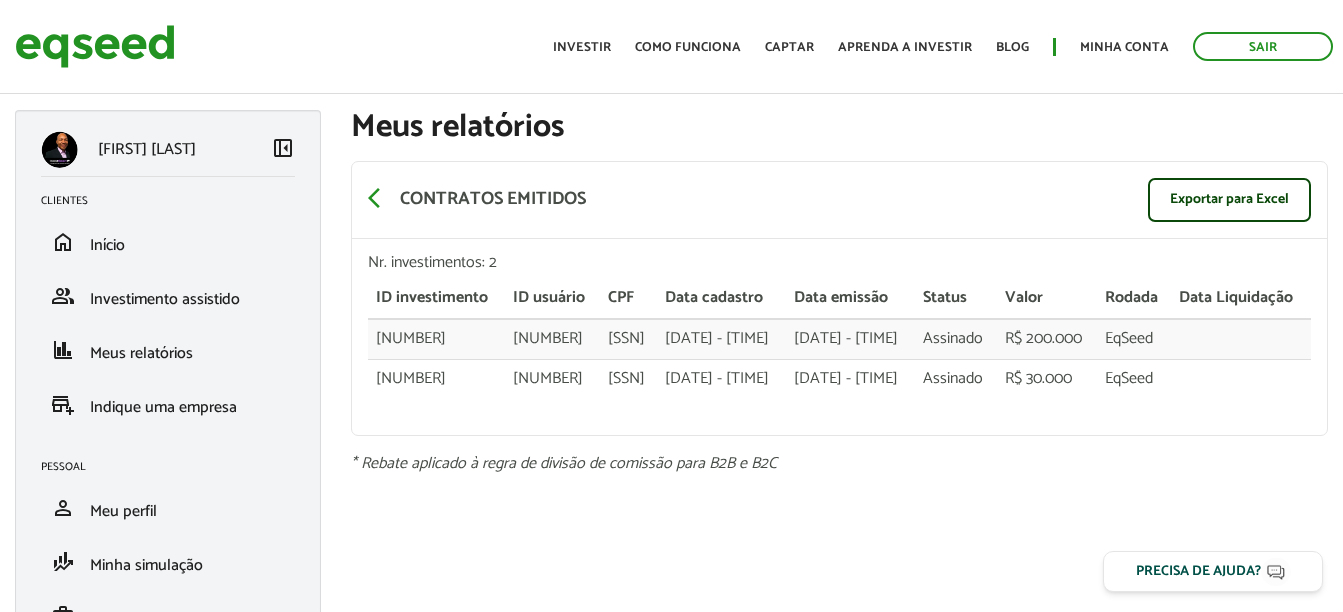 scroll, scrollTop: 0, scrollLeft: 0, axis: both 